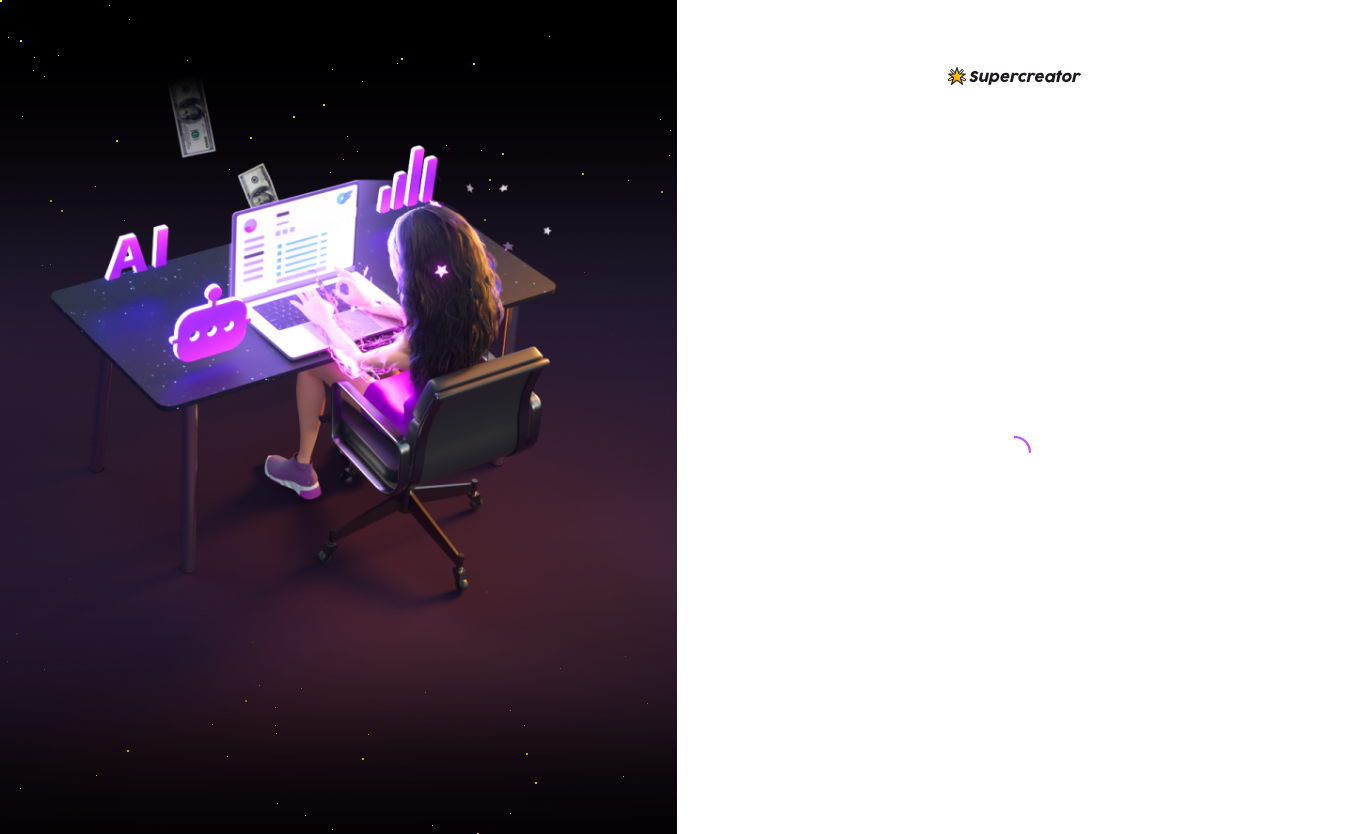 scroll, scrollTop: 0, scrollLeft: 0, axis: both 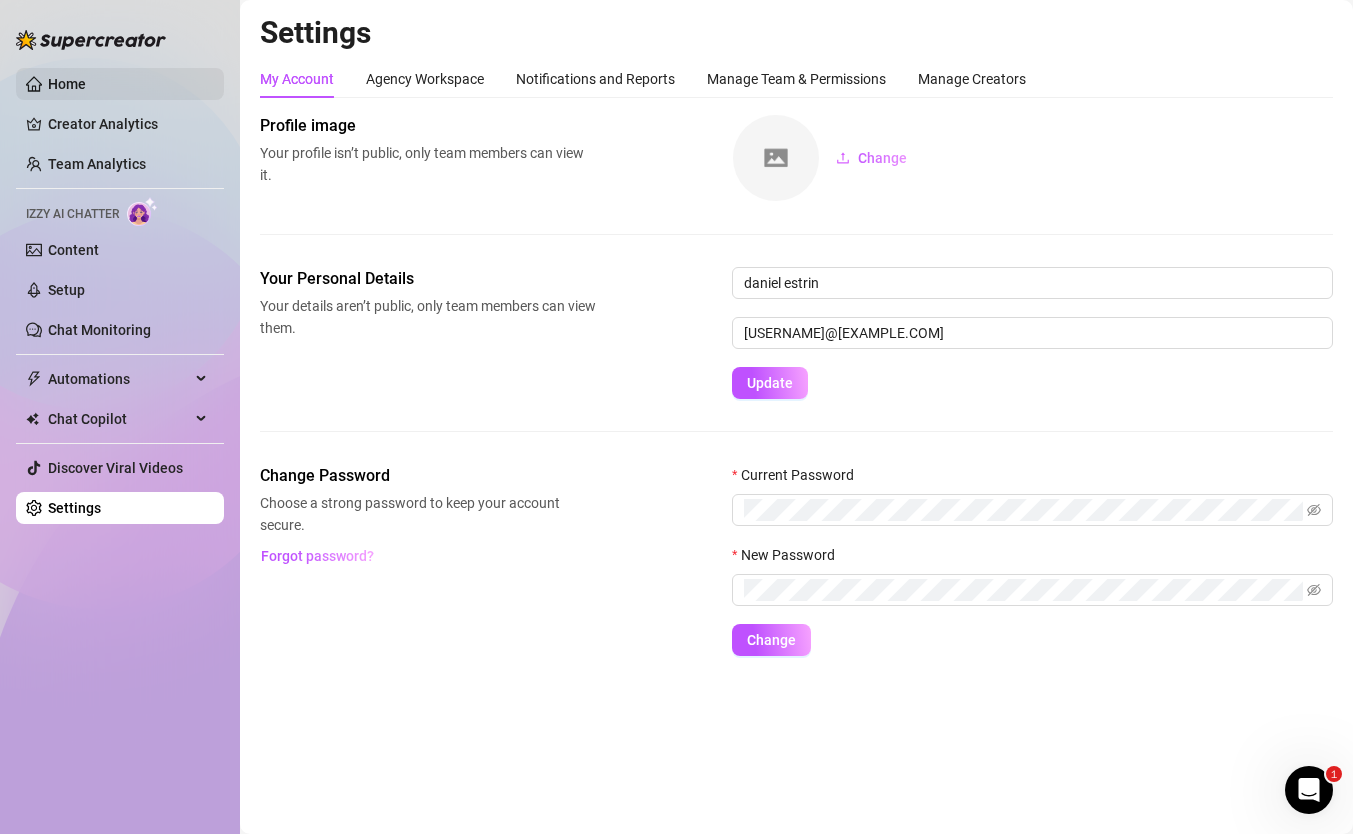 click on "Home" at bounding box center (67, 84) 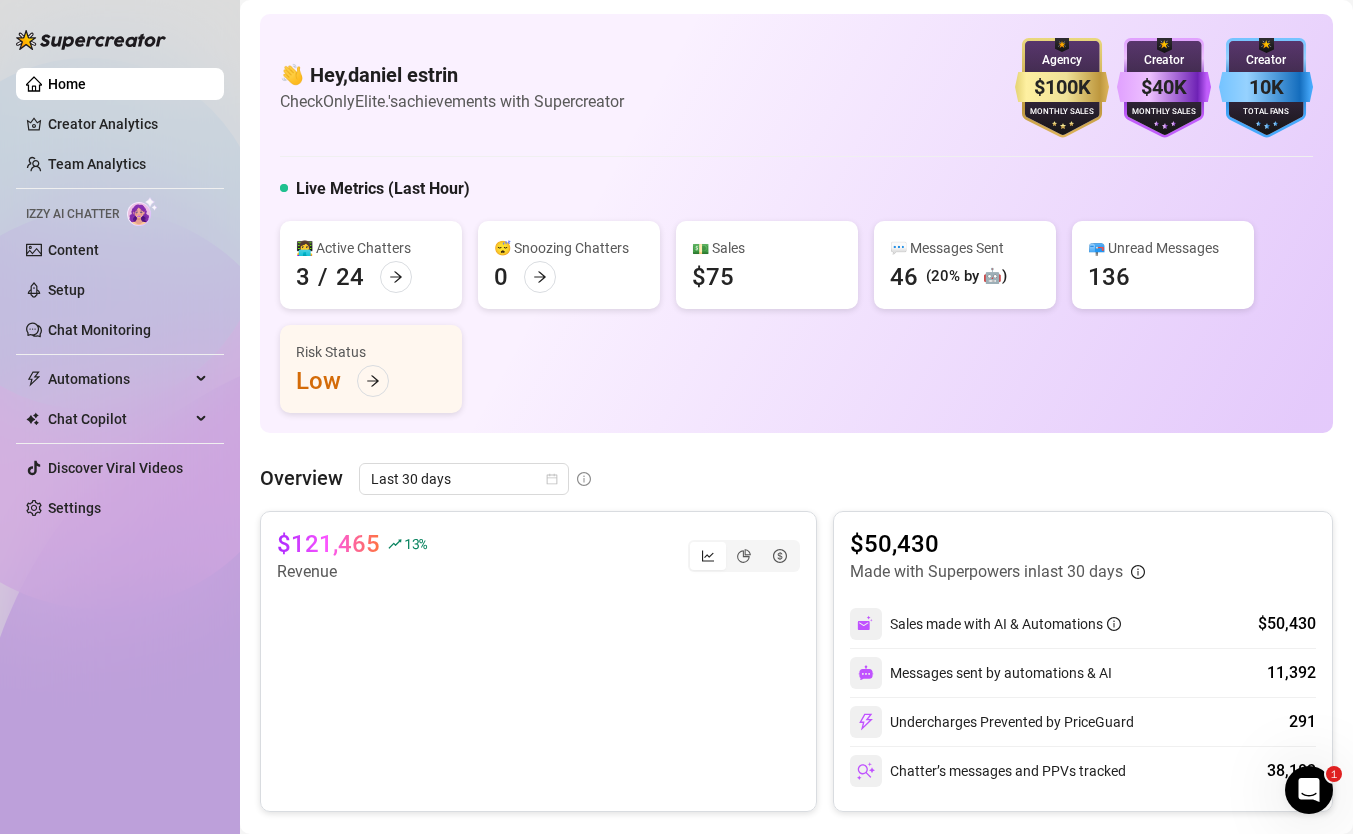 click on "Home Creator Analytics   Team Analytics Izzy AI Chatter Content Setup Chat Monitoring Automations Chat Copilot Discover Viral Videos Settings" at bounding box center (120, 296) 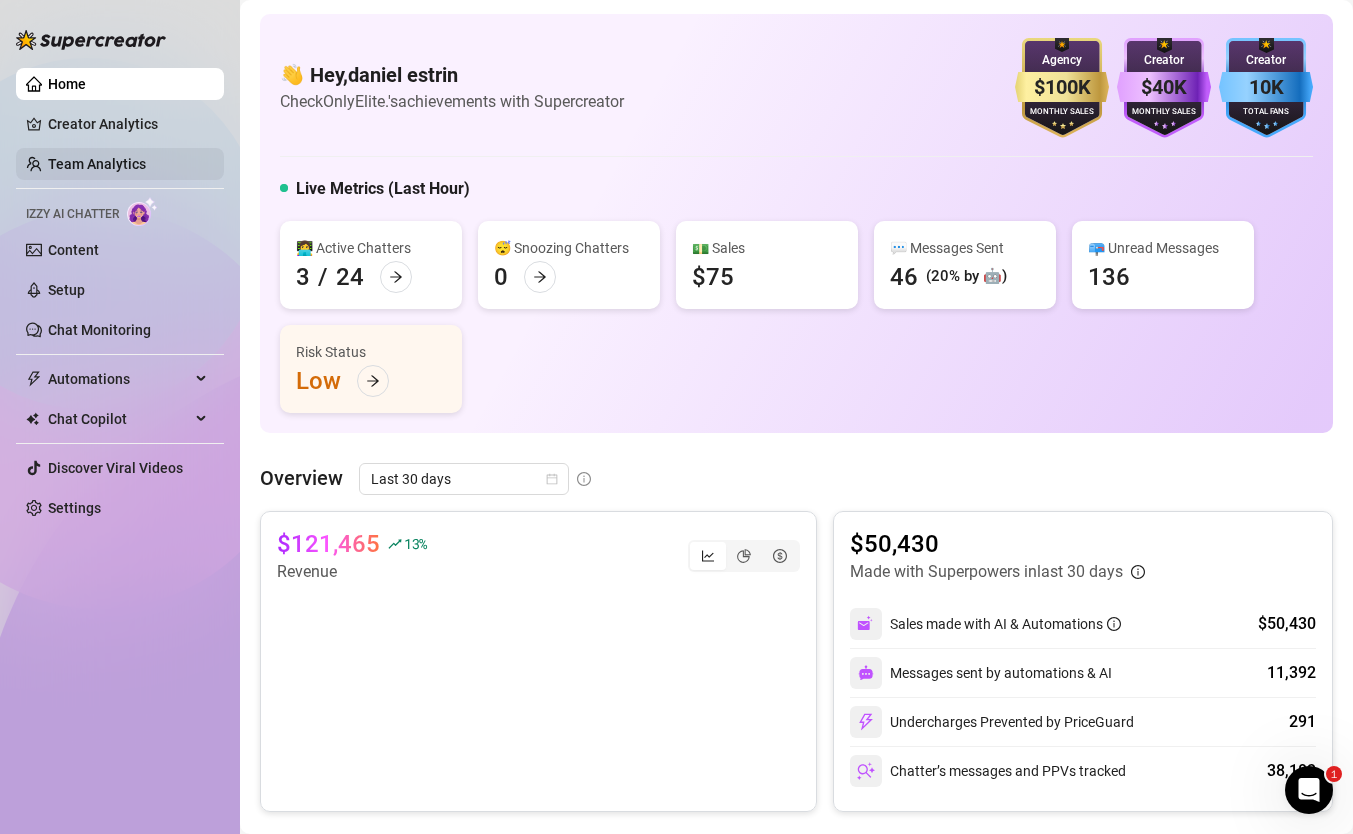click on "Team Analytics" at bounding box center [97, 164] 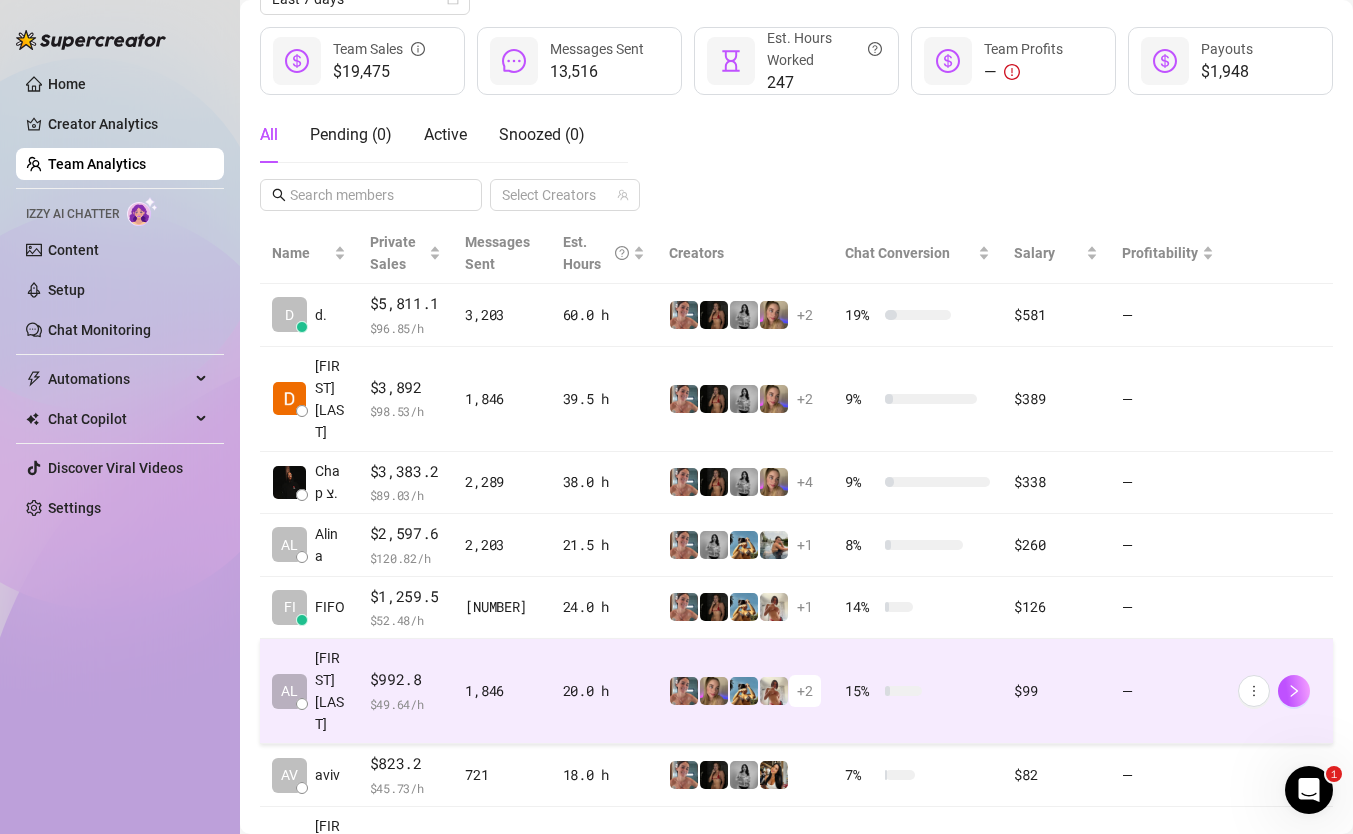 scroll, scrollTop: 317, scrollLeft: 0, axis: vertical 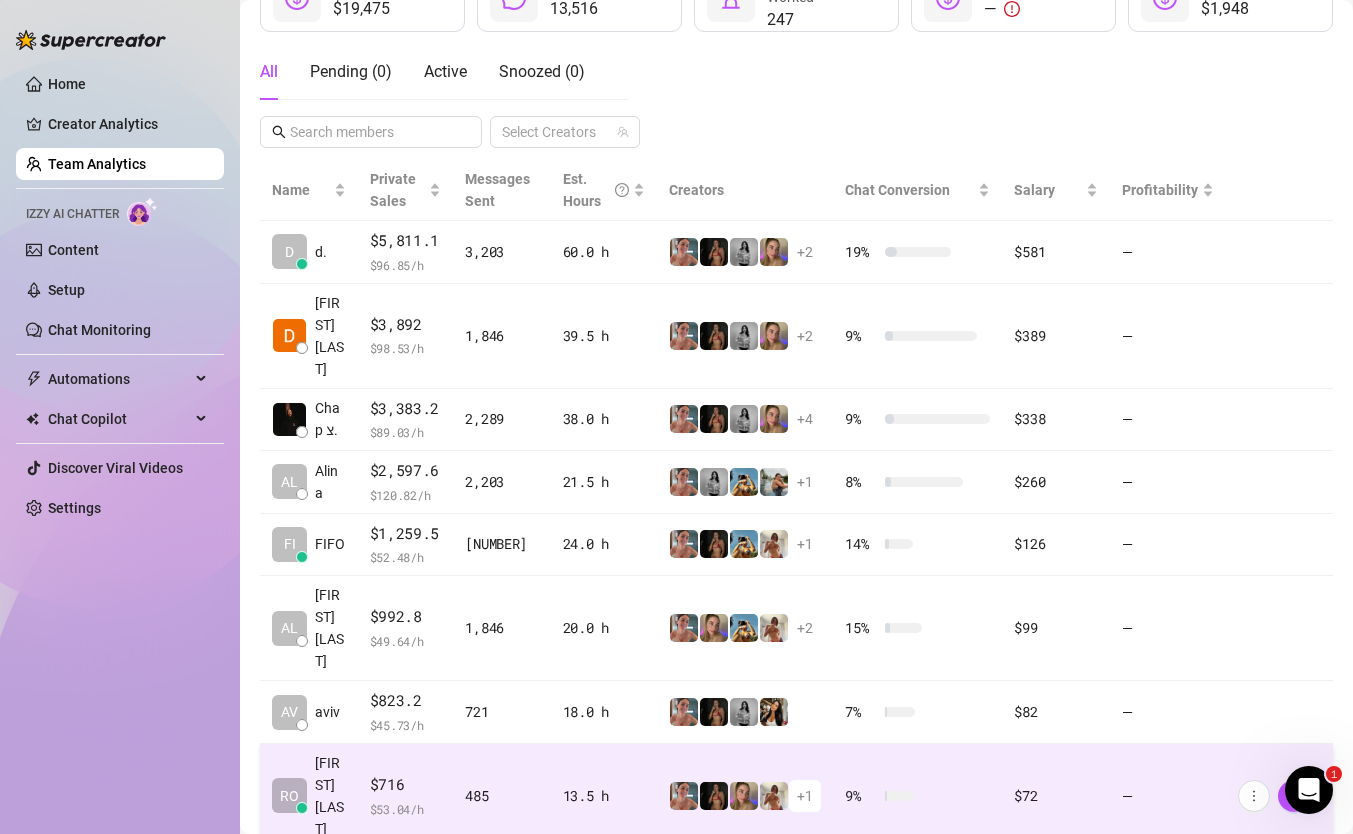 click on "485" at bounding box center [501, 796] 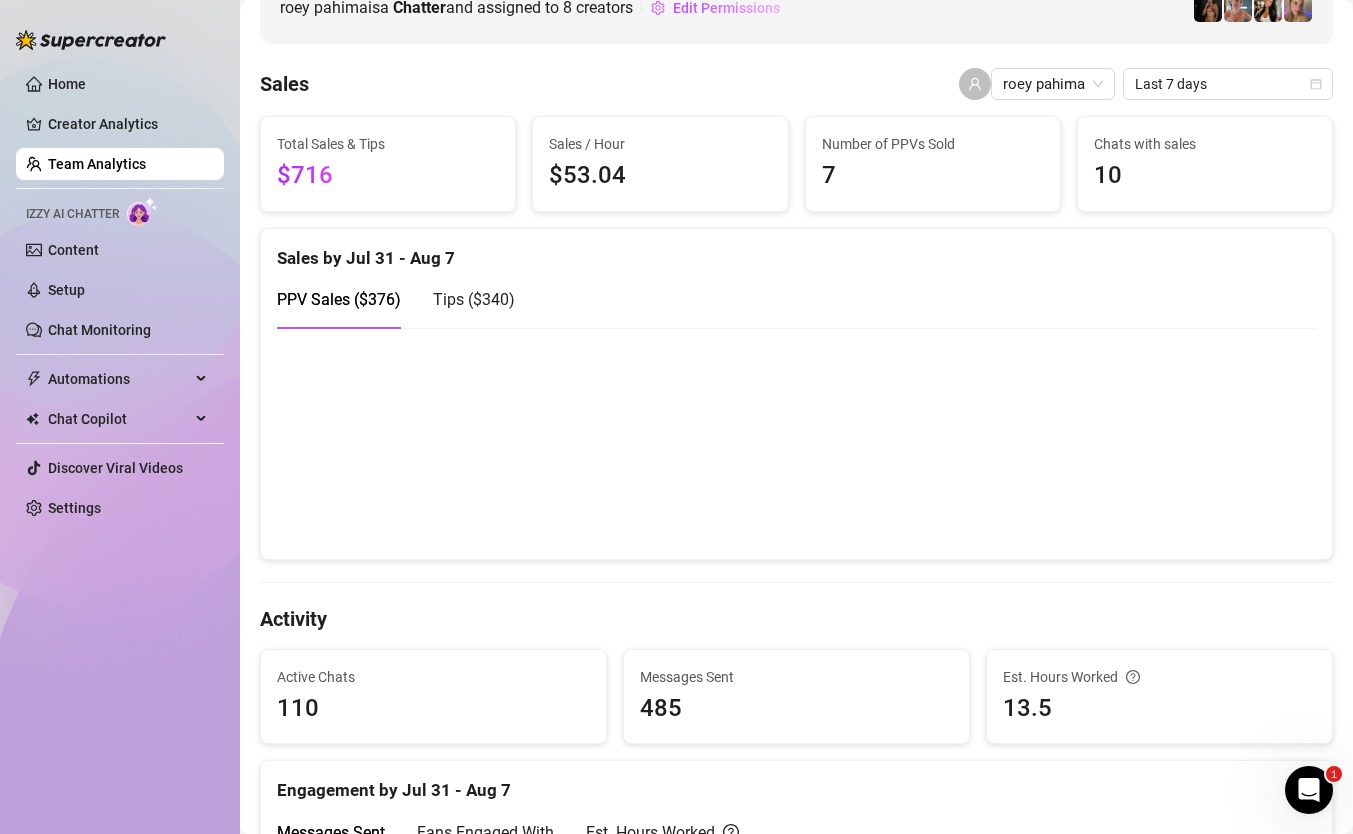 click on "Tips ( $340 )" at bounding box center [474, 299] 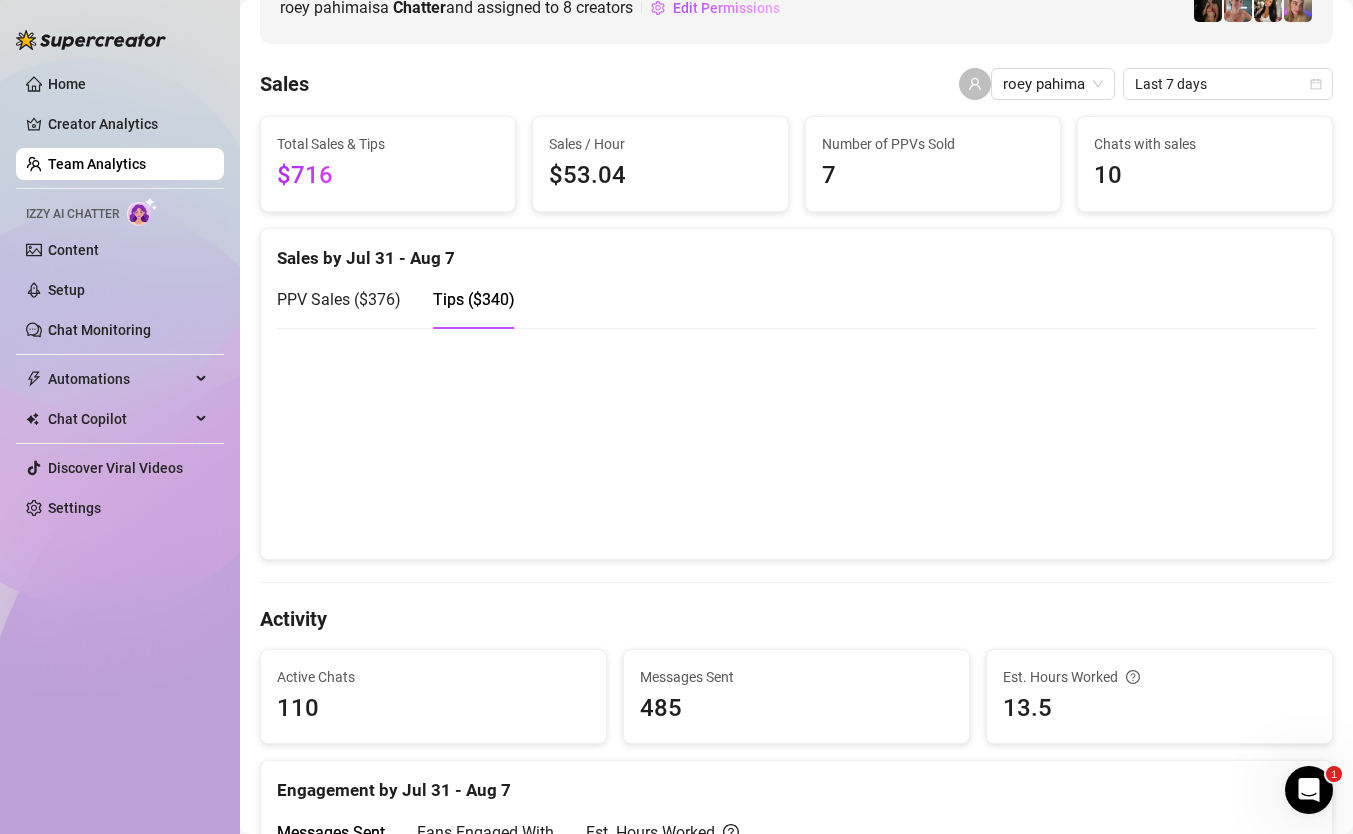 click on "PPV Sales ( $376 )" at bounding box center (339, 299) 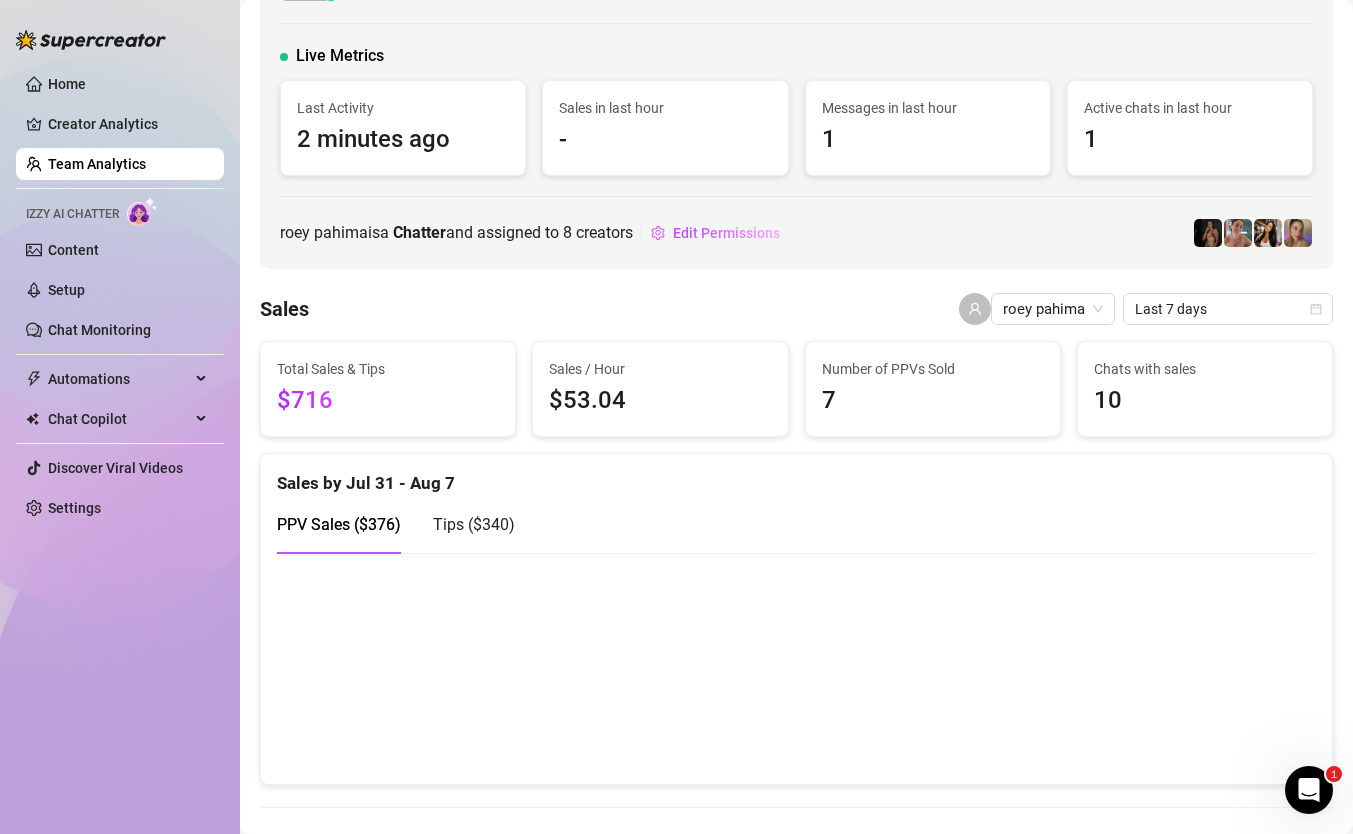 scroll, scrollTop: 65, scrollLeft: 0, axis: vertical 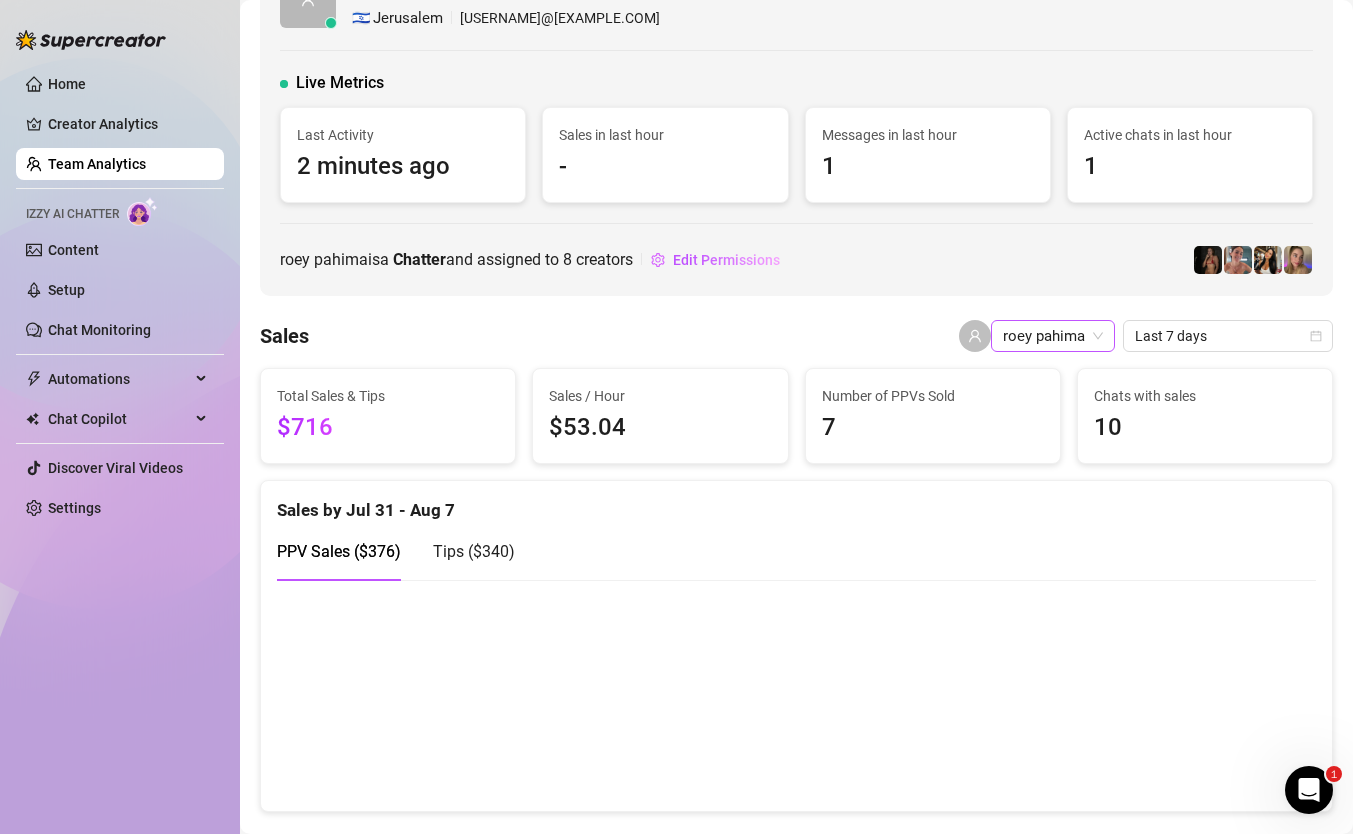 click on "roey pahima" at bounding box center [1053, 336] 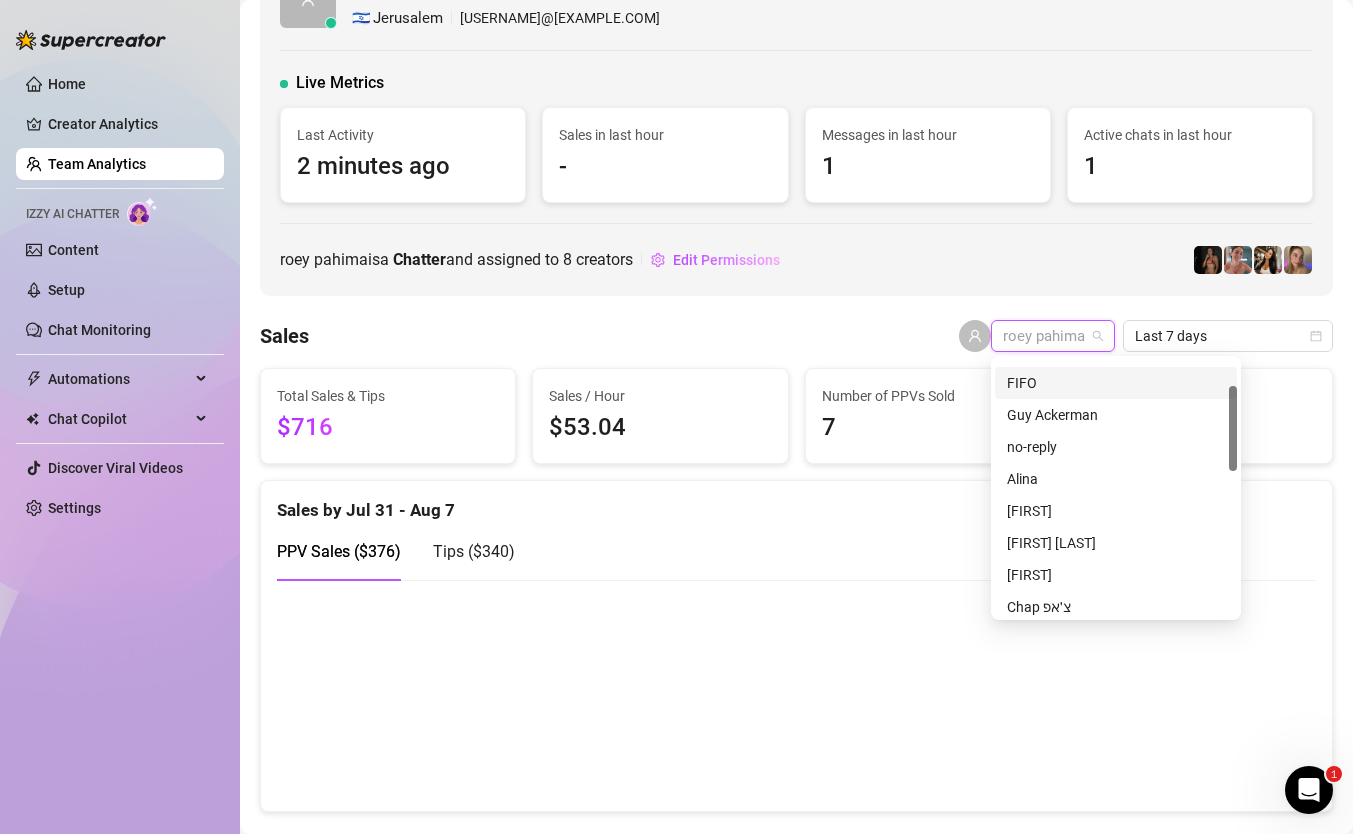 scroll, scrollTop: 169, scrollLeft: 0, axis: vertical 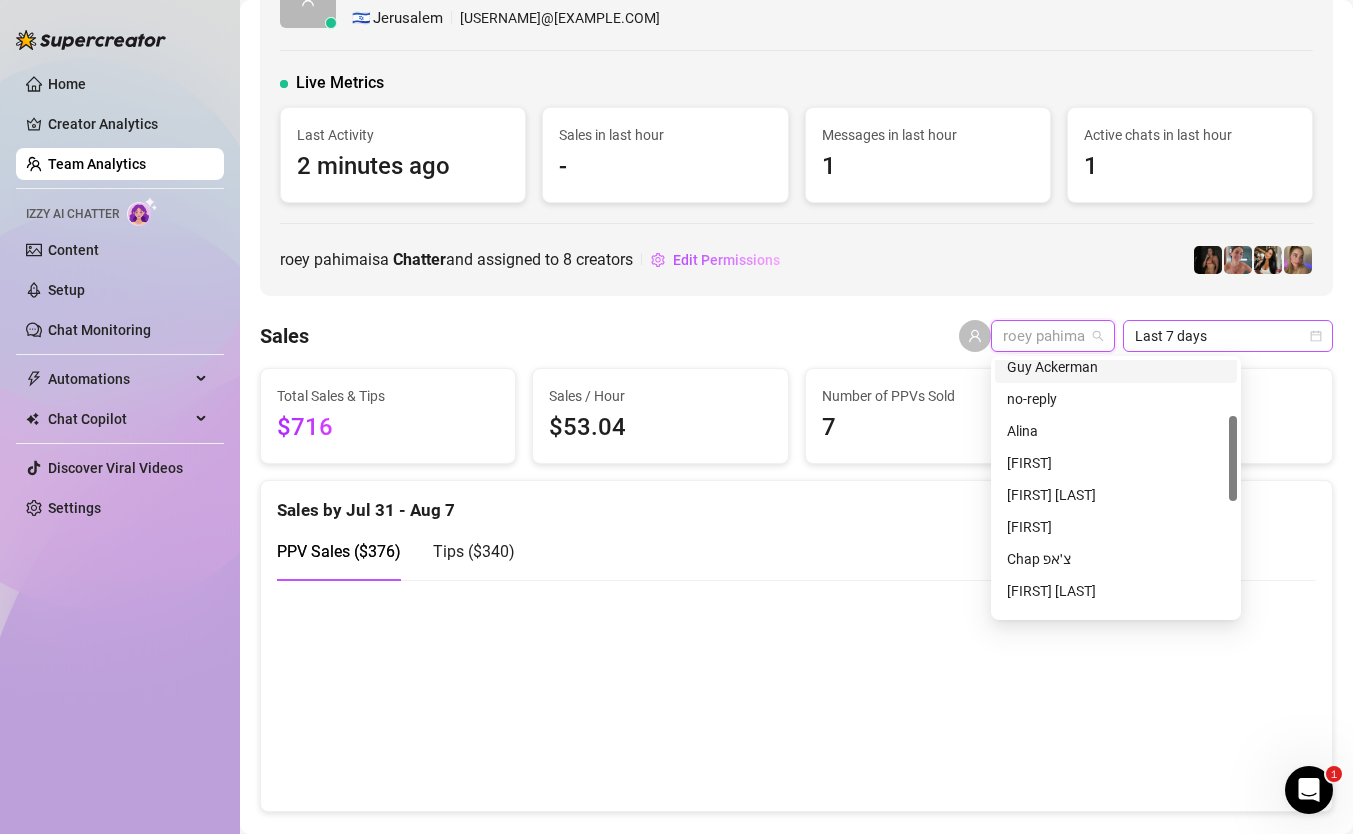 click on "Last 7 days" at bounding box center (1228, 336) 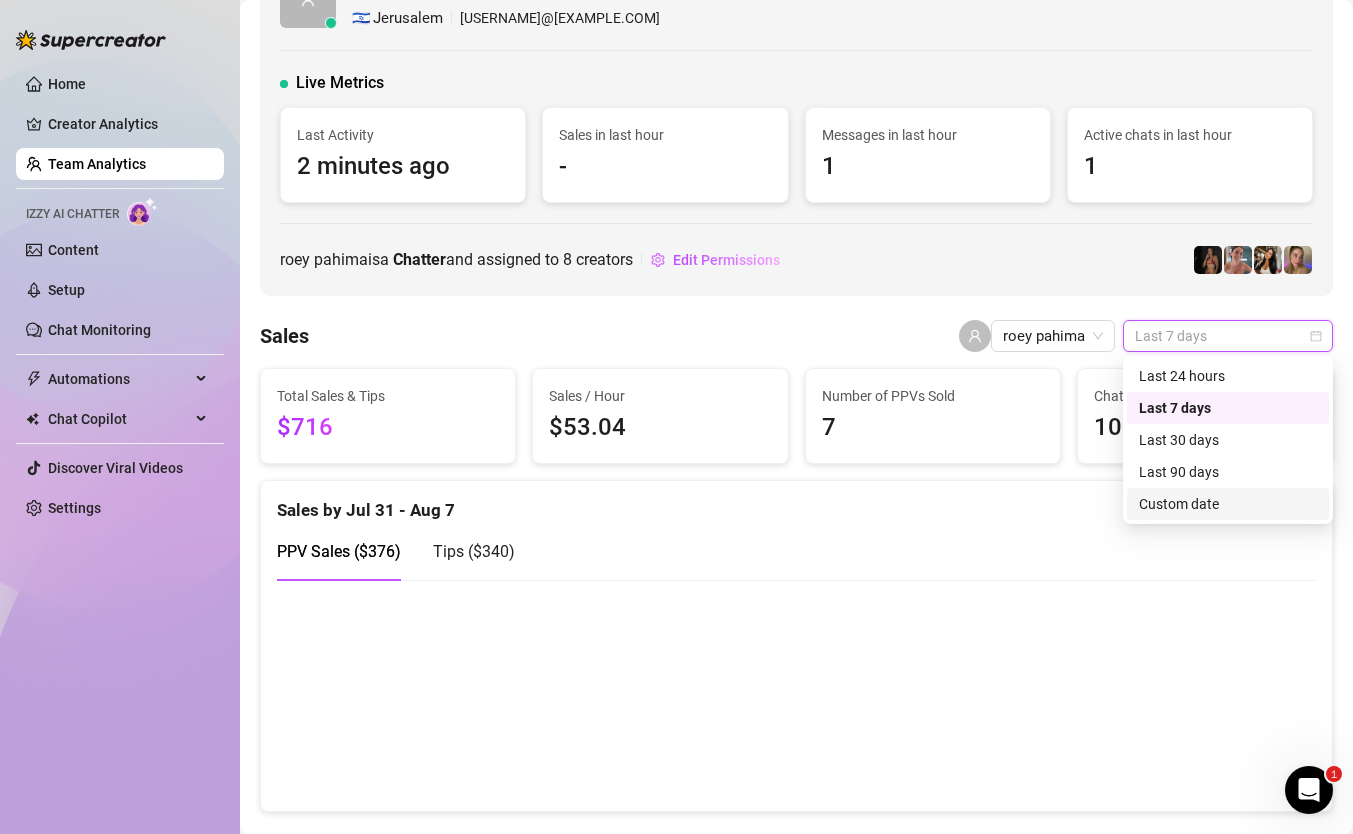 click on "Custom date" at bounding box center (1228, 504) 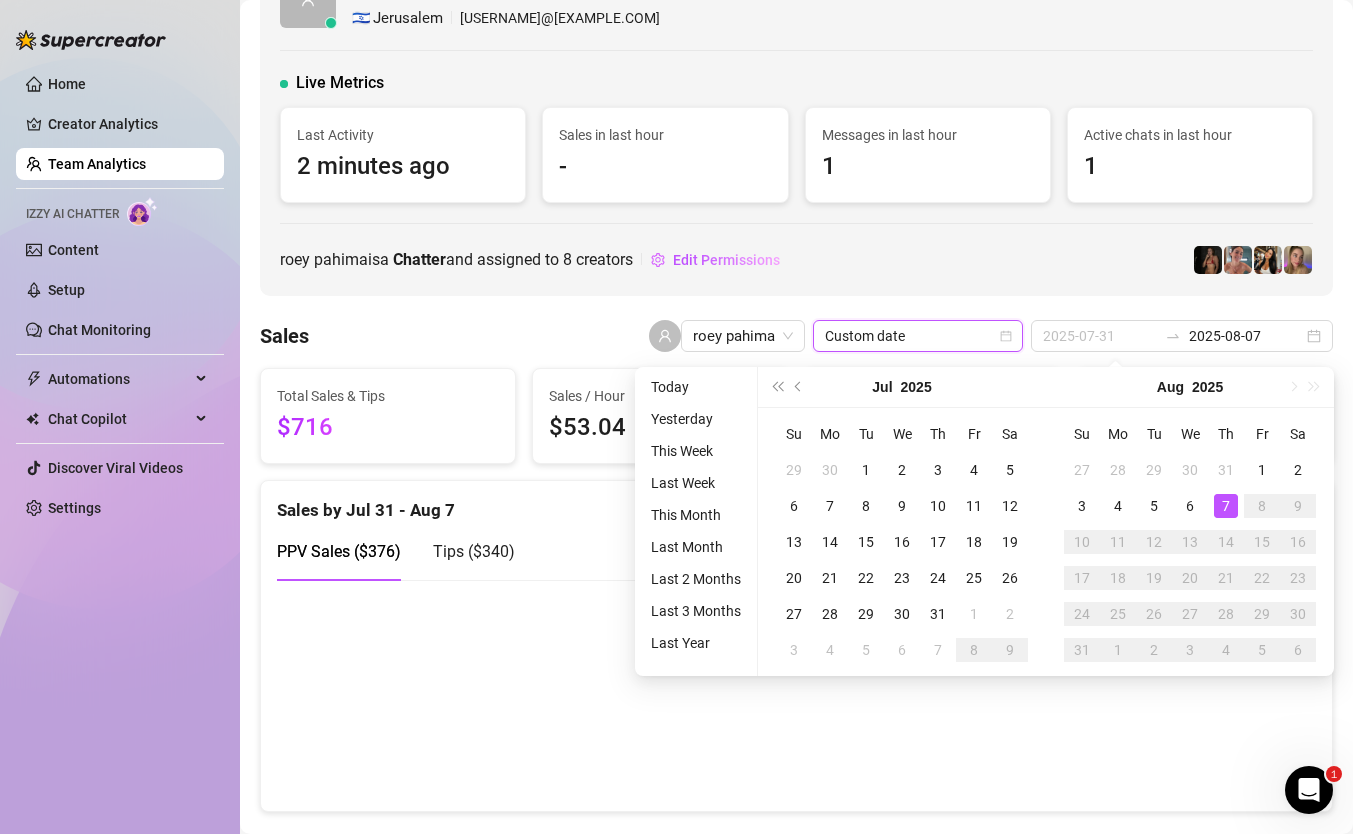 type on "2025-08-07" 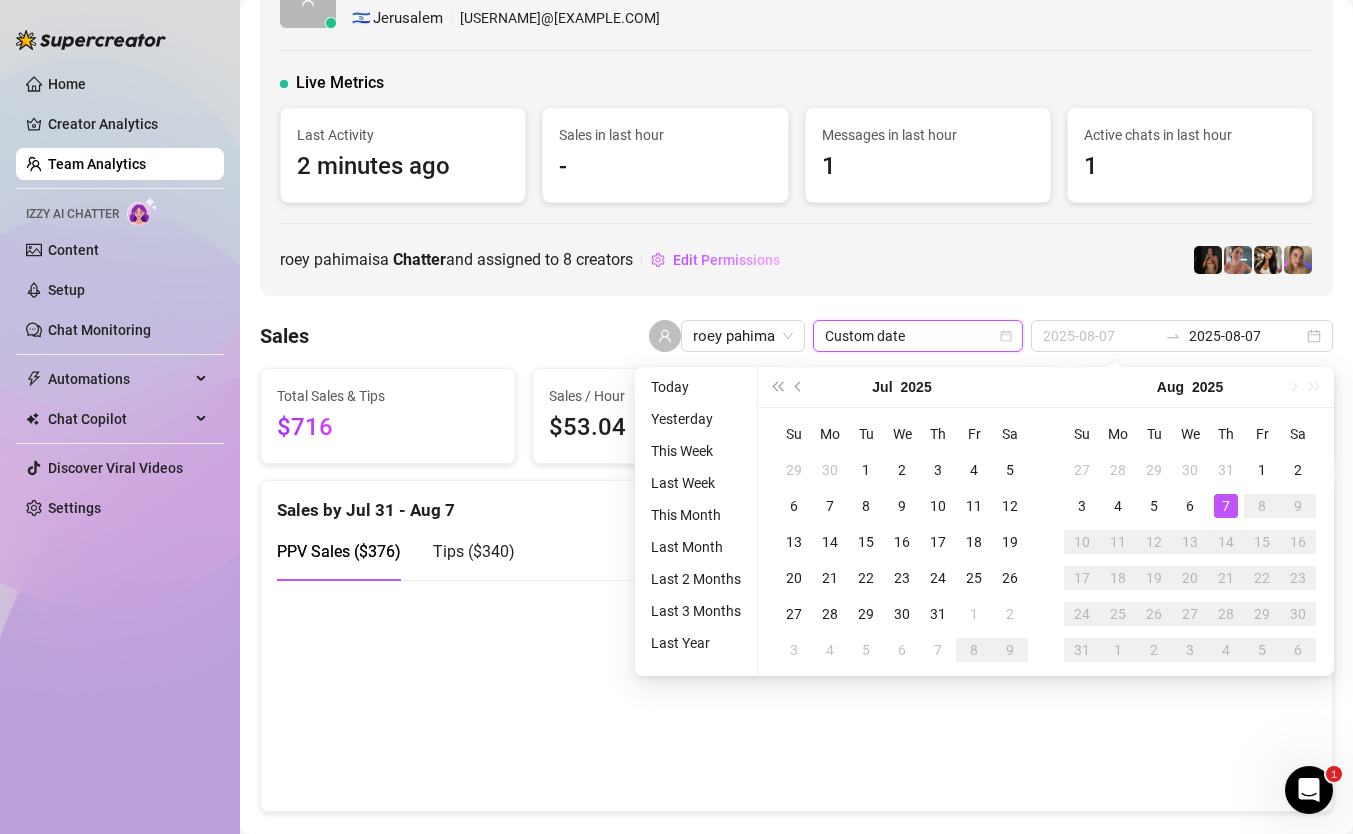 click on "7" at bounding box center [1226, 506] 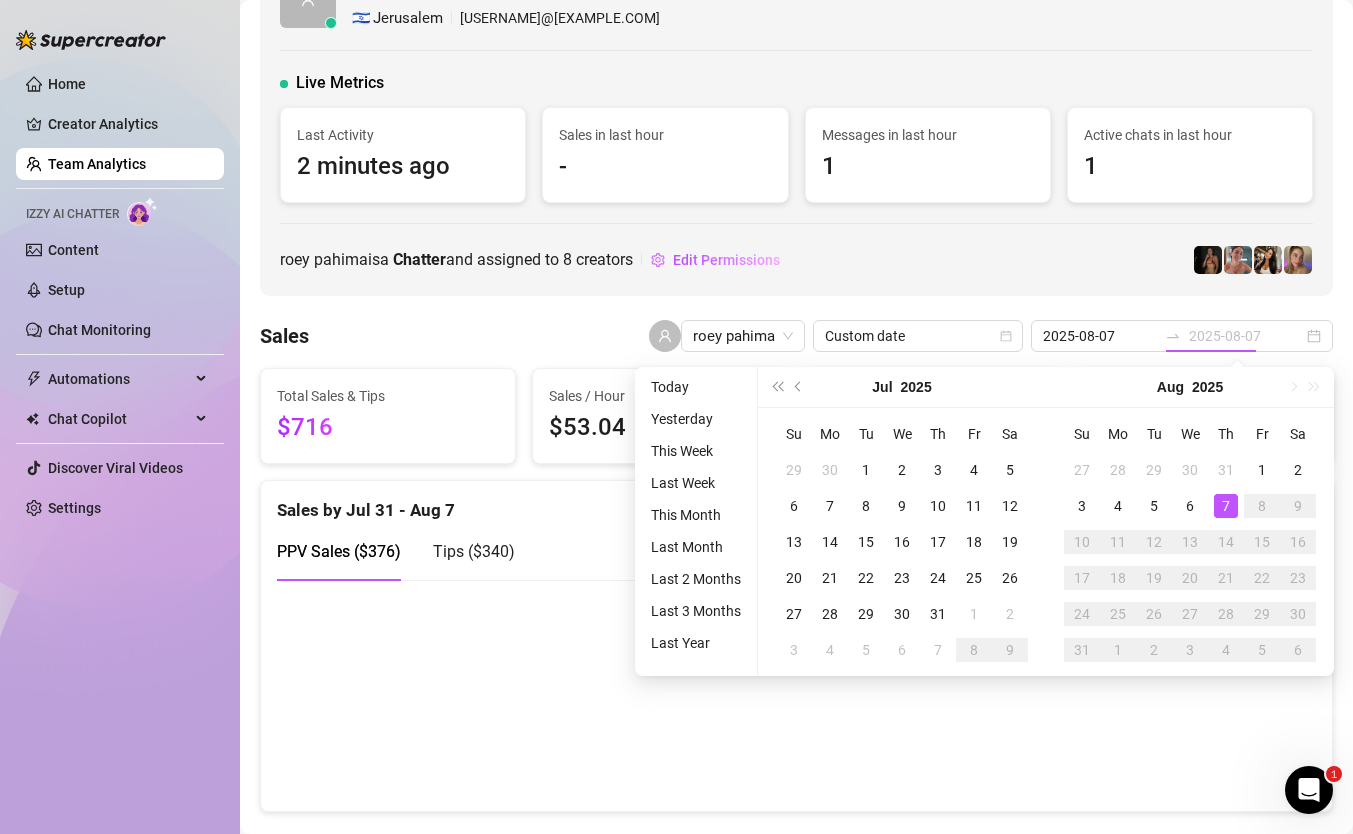 click on "7" at bounding box center [1226, 506] 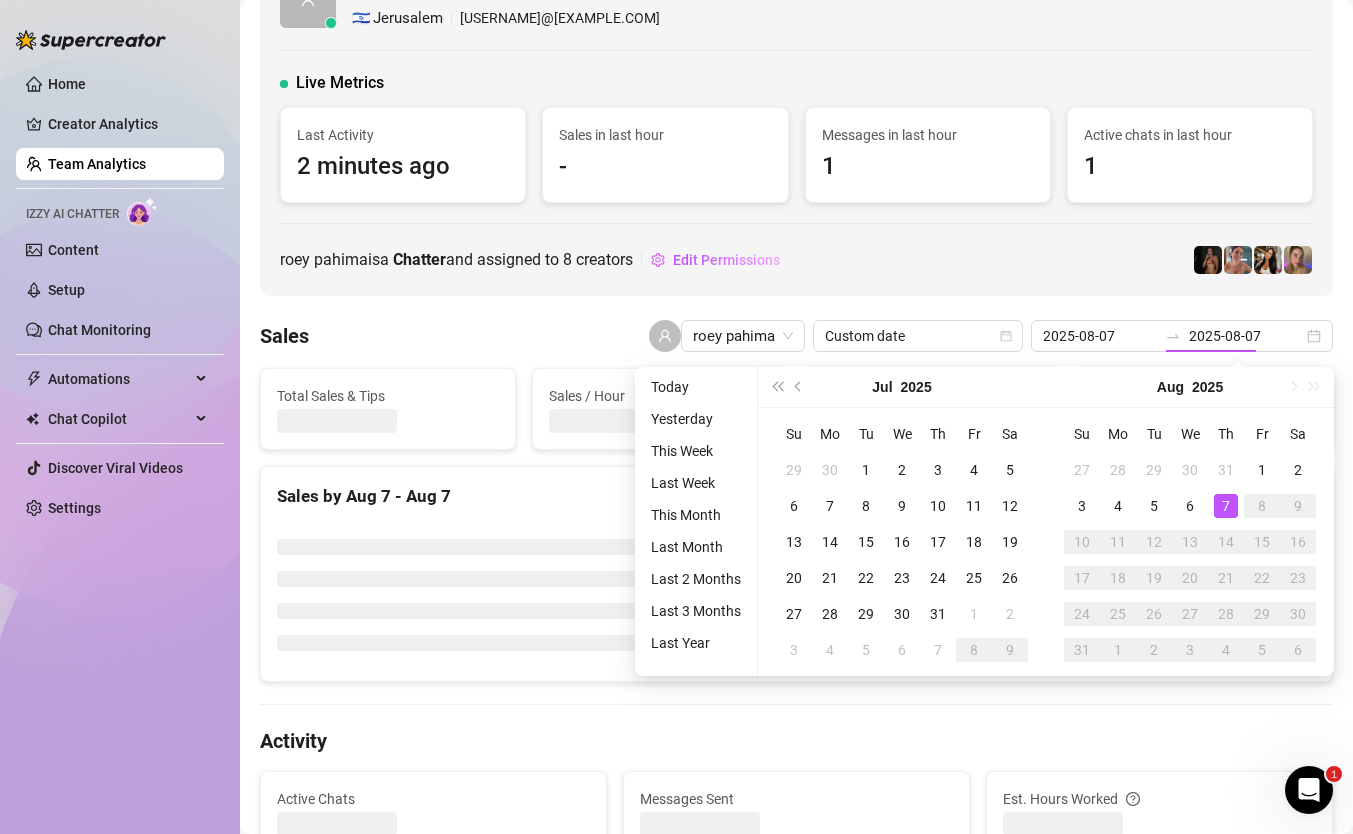 type on "2025-08-07" 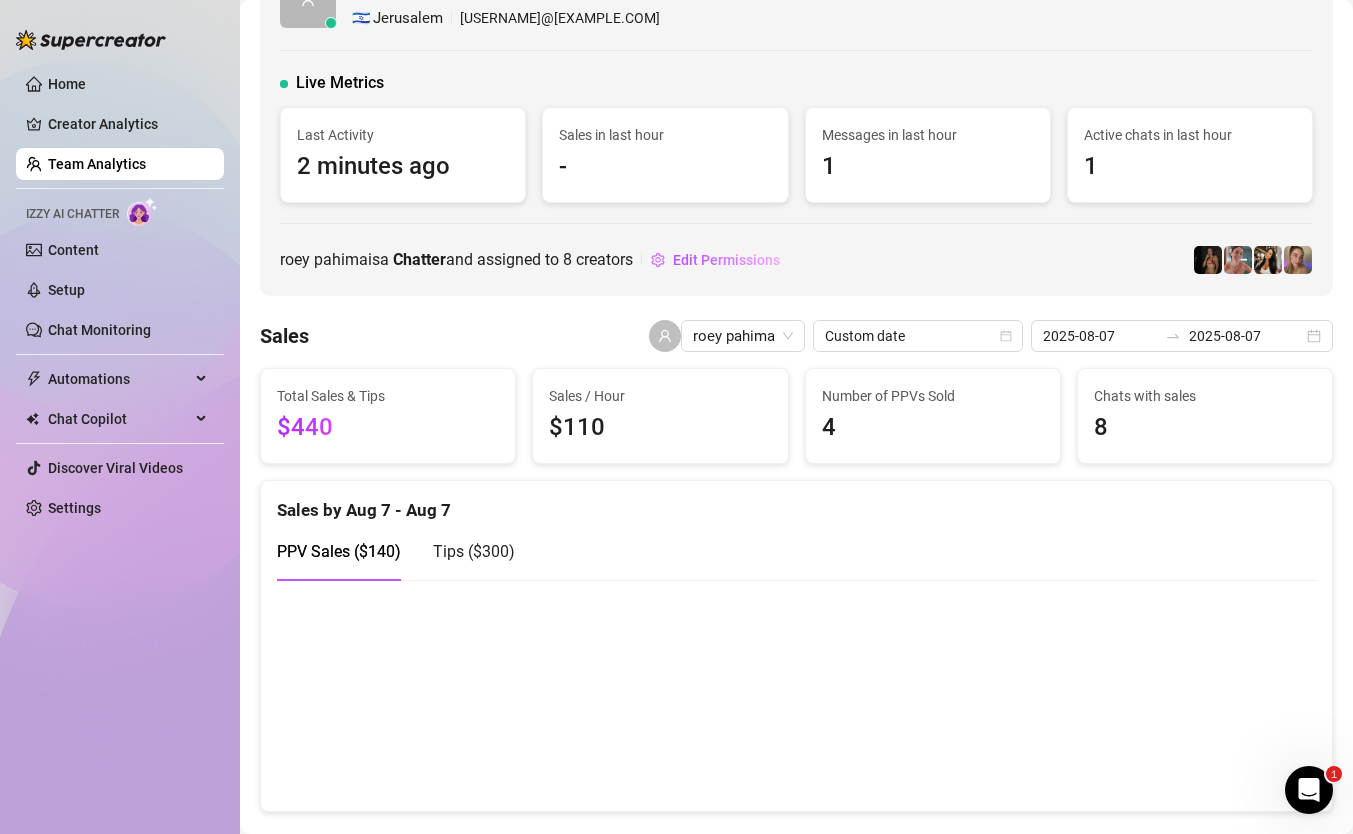 scroll, scrollTop: 104, scrollLeft: 0, axis: vertical 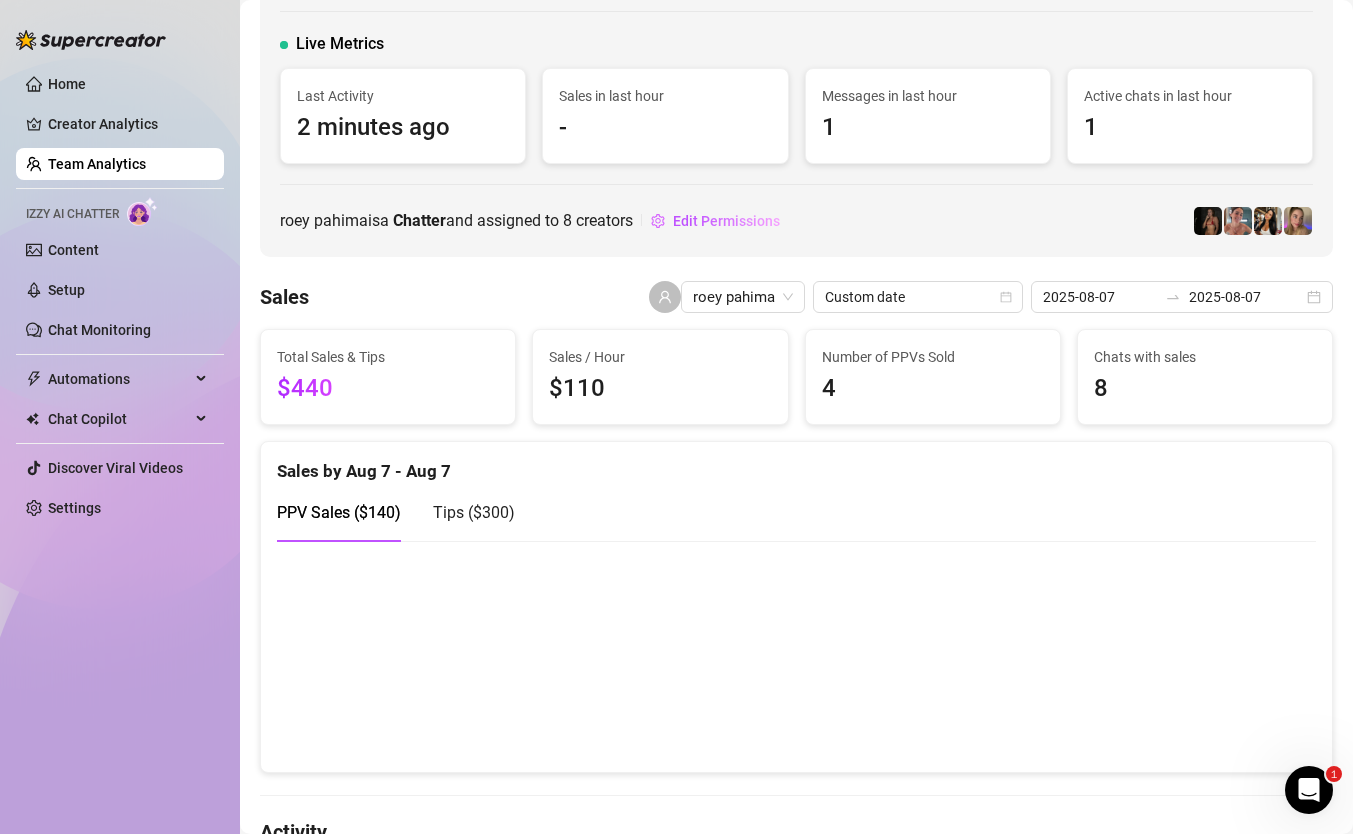 click on "Tips ( $300 )" at bounding box center (474, 512) 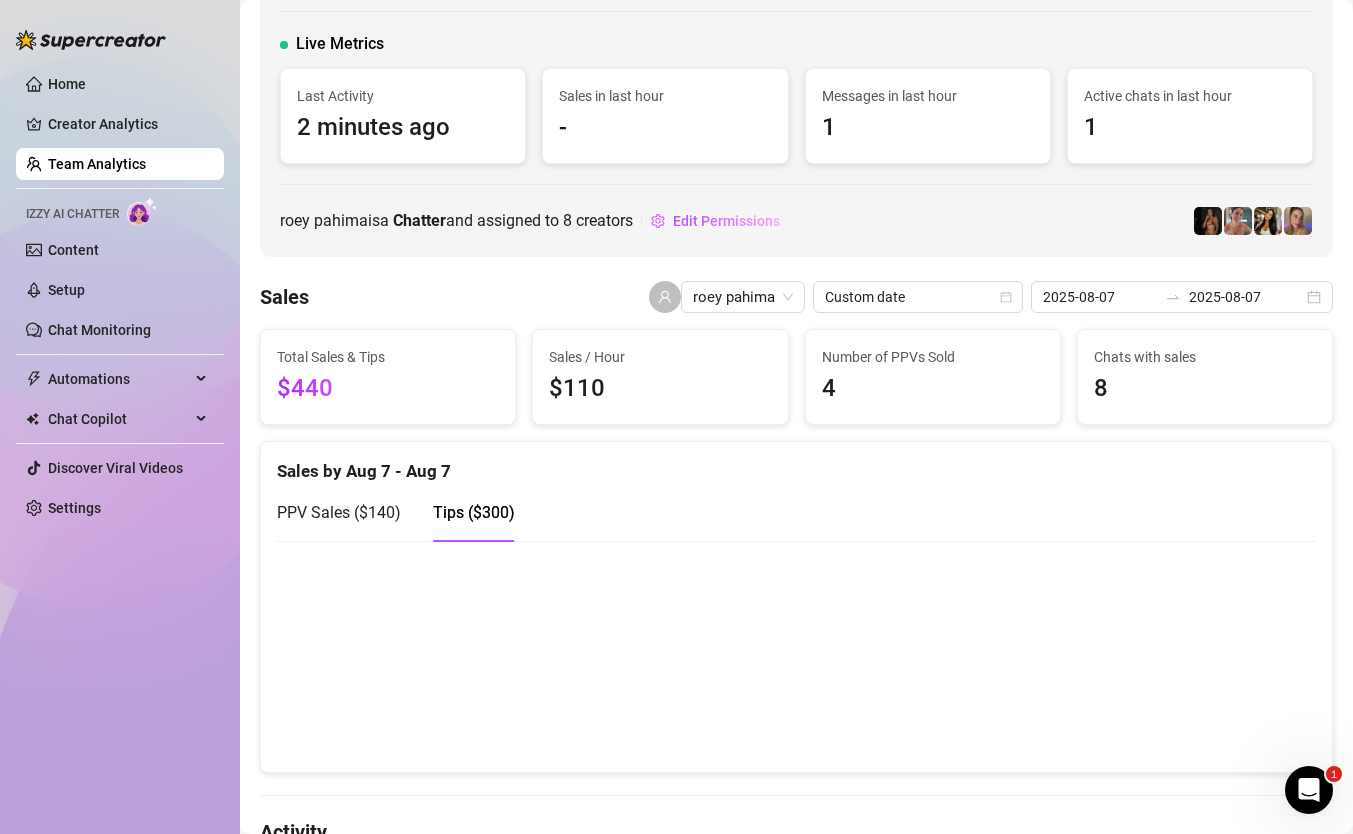 click on "PPV Sales ( $140 )" at bounding box center [339, 512] 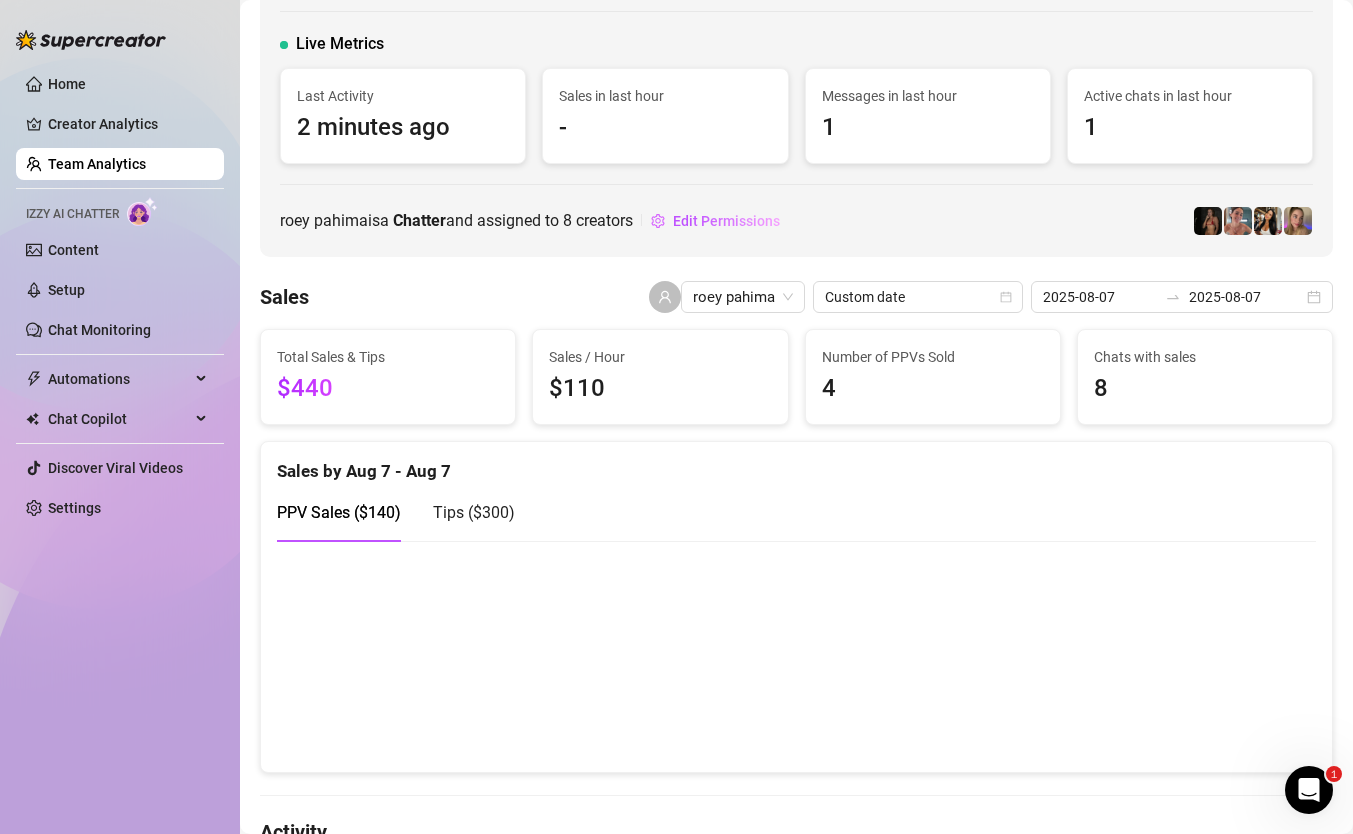 click on "Tips ( $300 )" at bounding box center [474, 512] 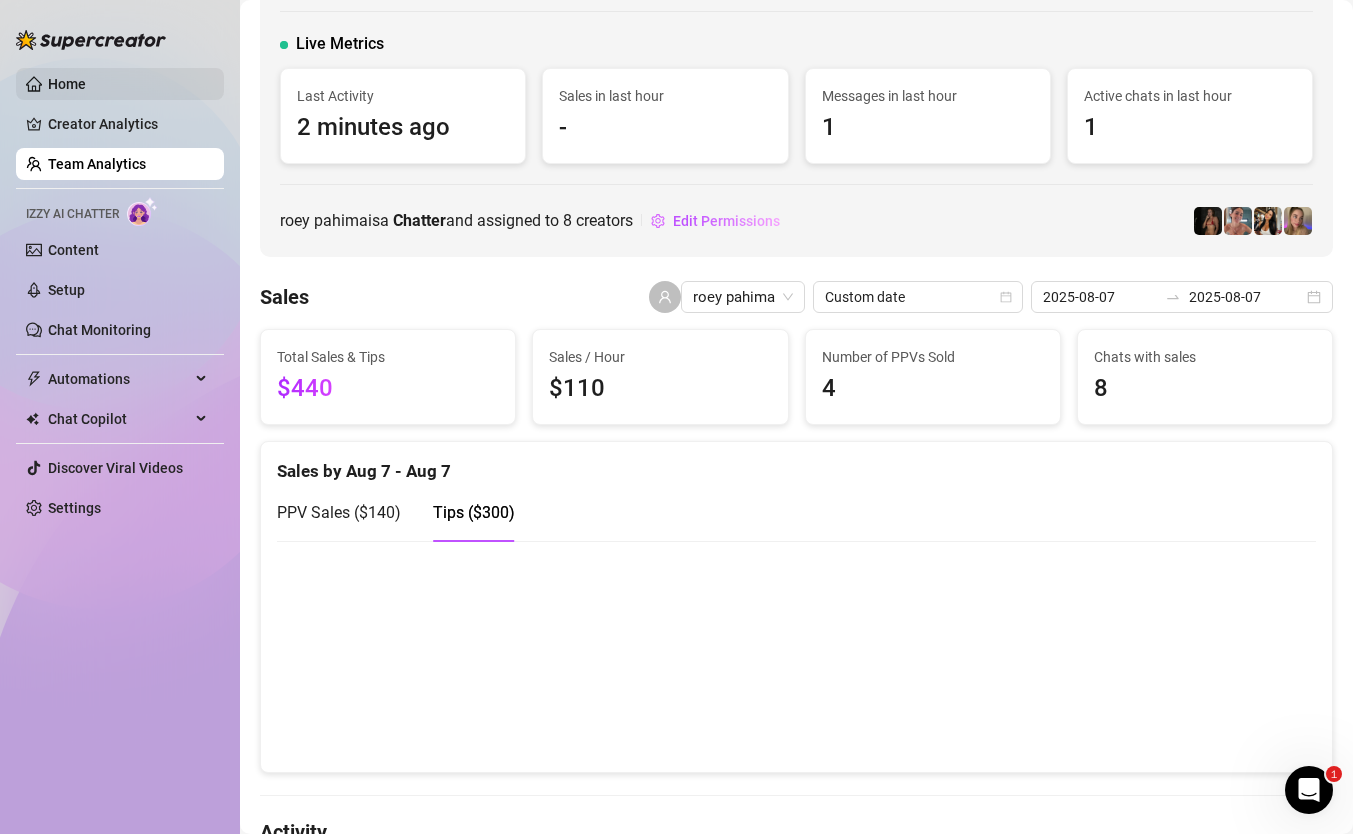 click on "Home" at bounding box center [67, 84] 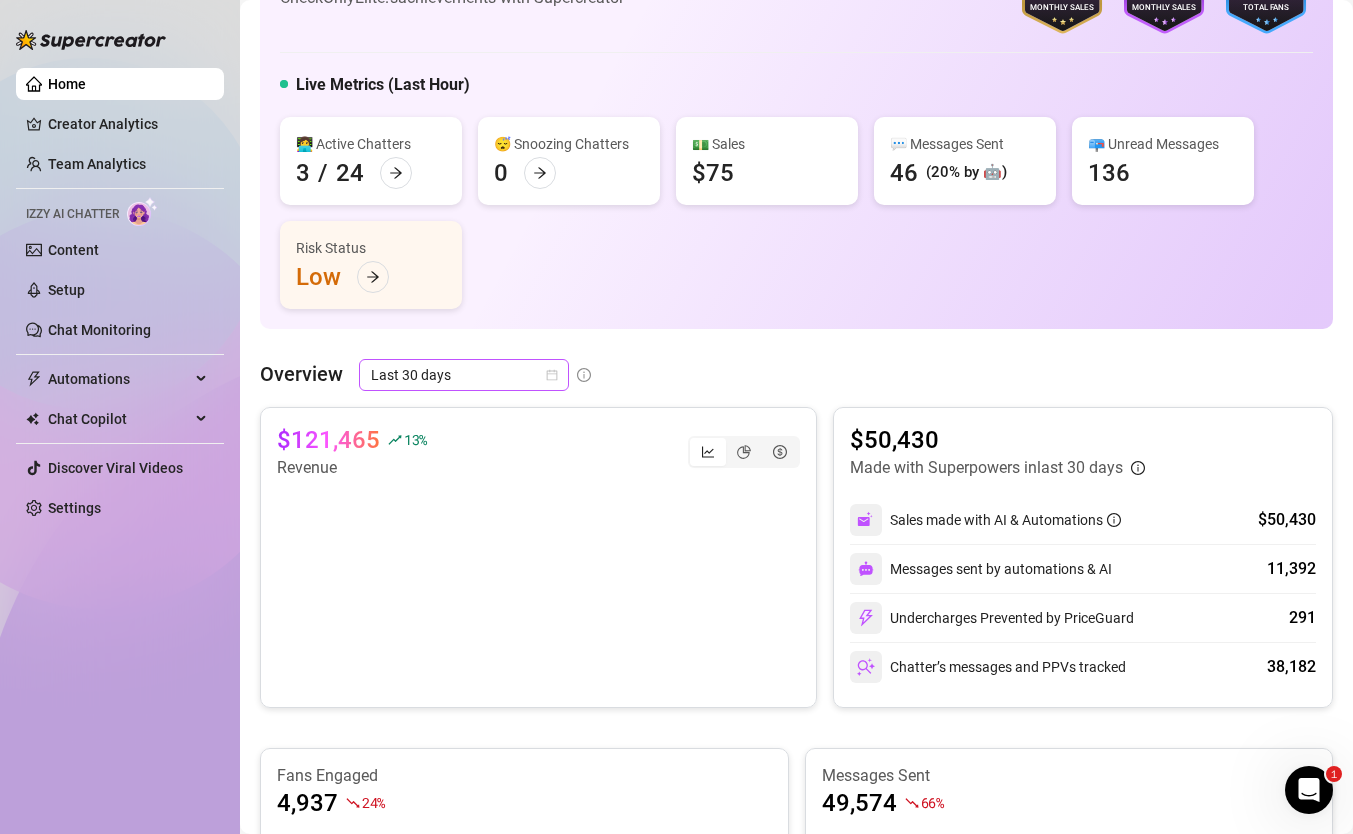 click on "Last 30 days" at bounding box center [464, 375] 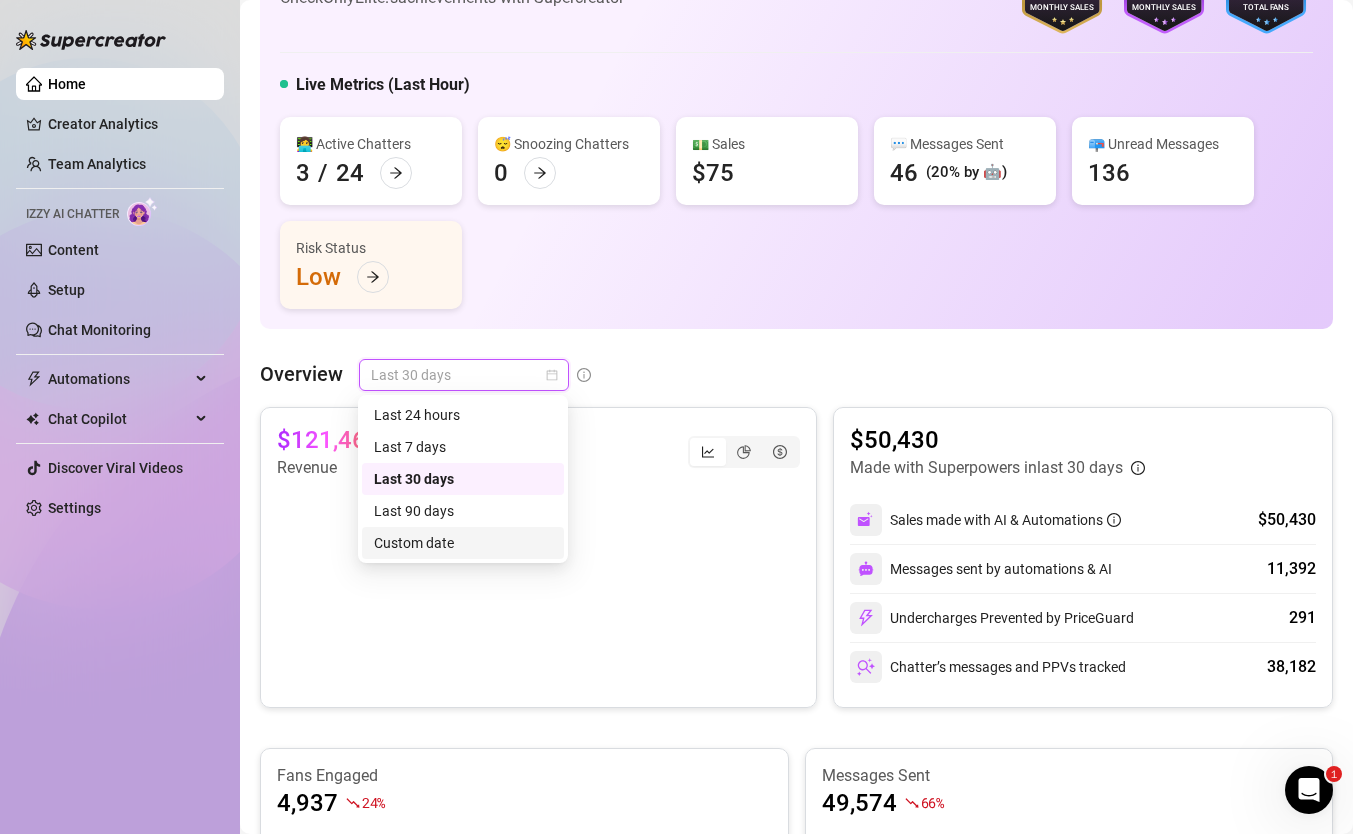 click on "Custom date" at bounding box center (463, 543) 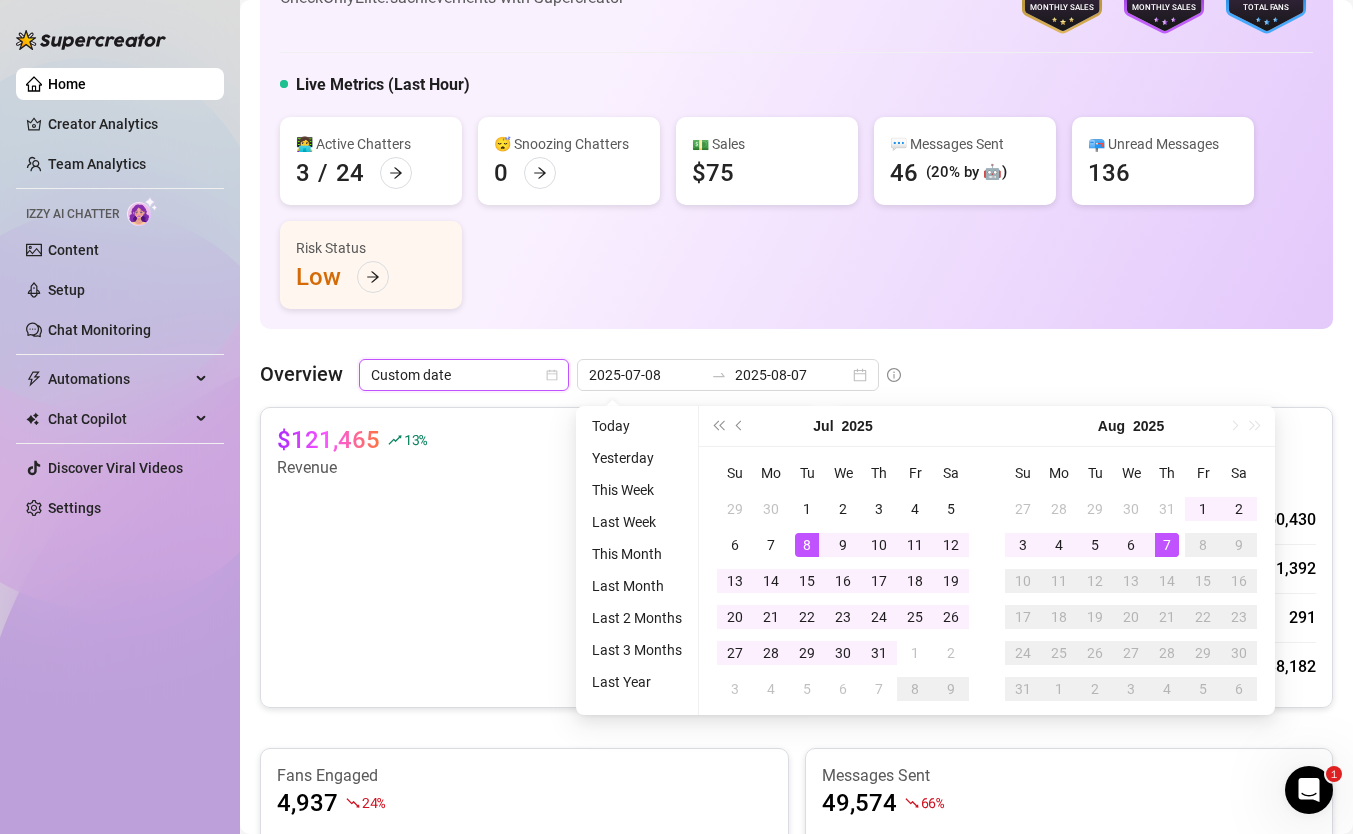 type on "2025-08-07" 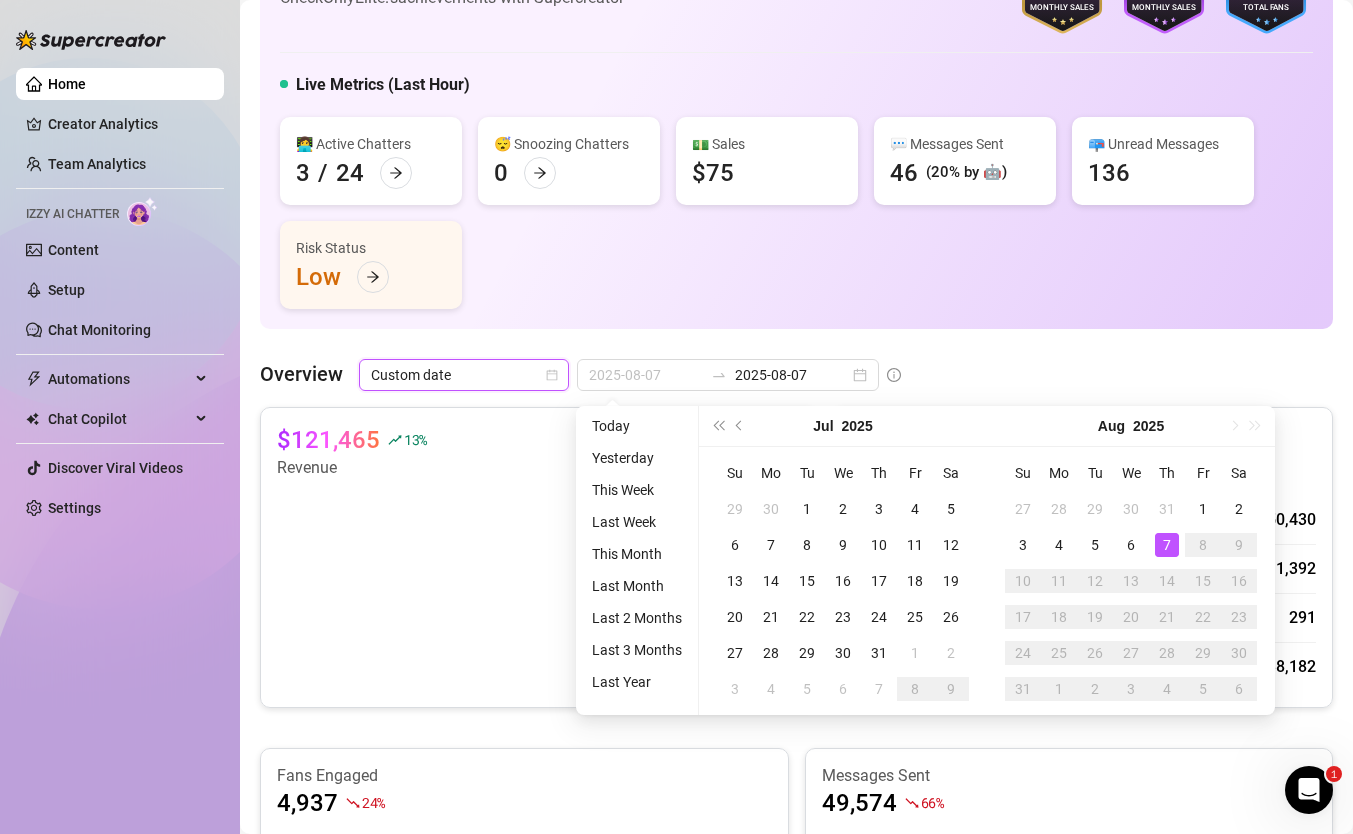 click on "7" at bounding box center [1167, 545] 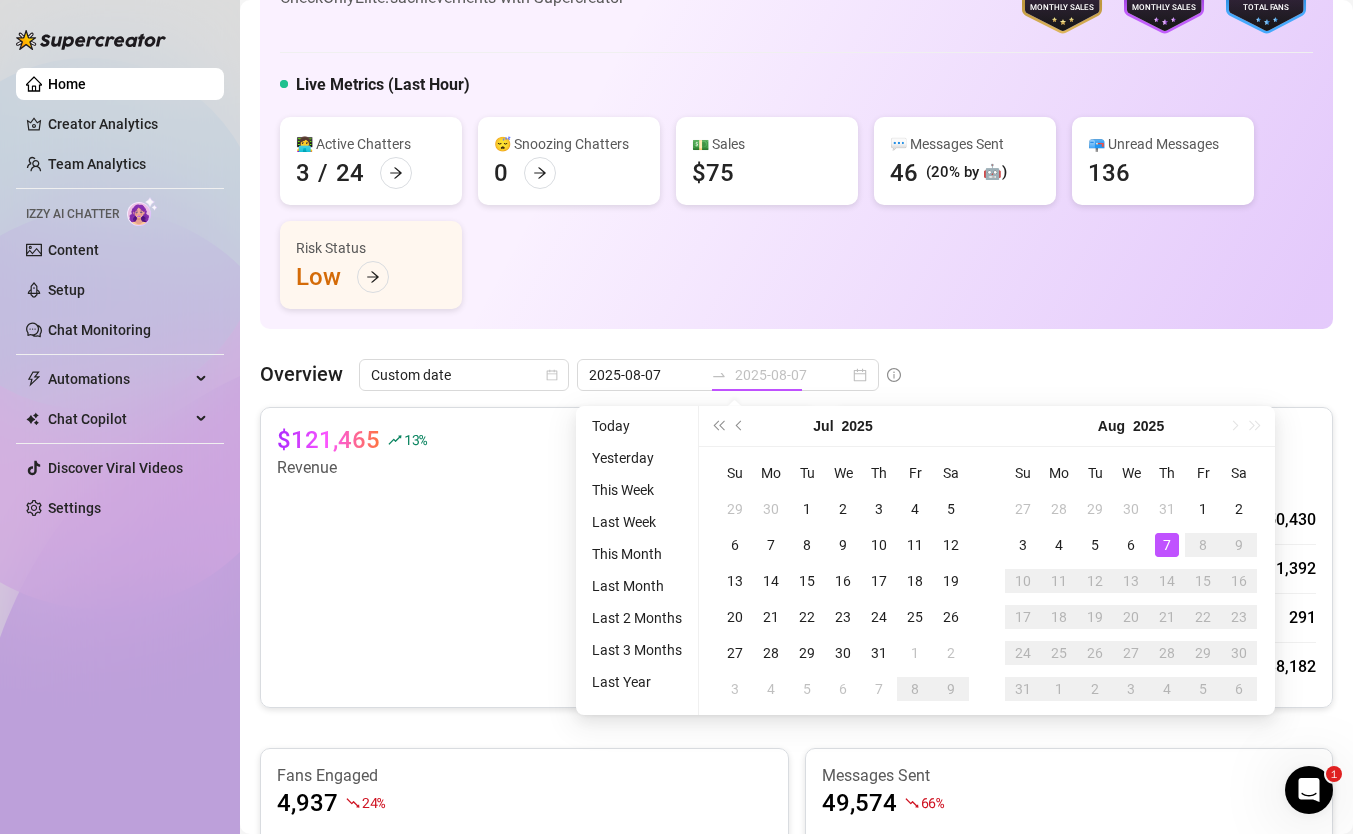 click on "7" at bounding box center (1167, 545) 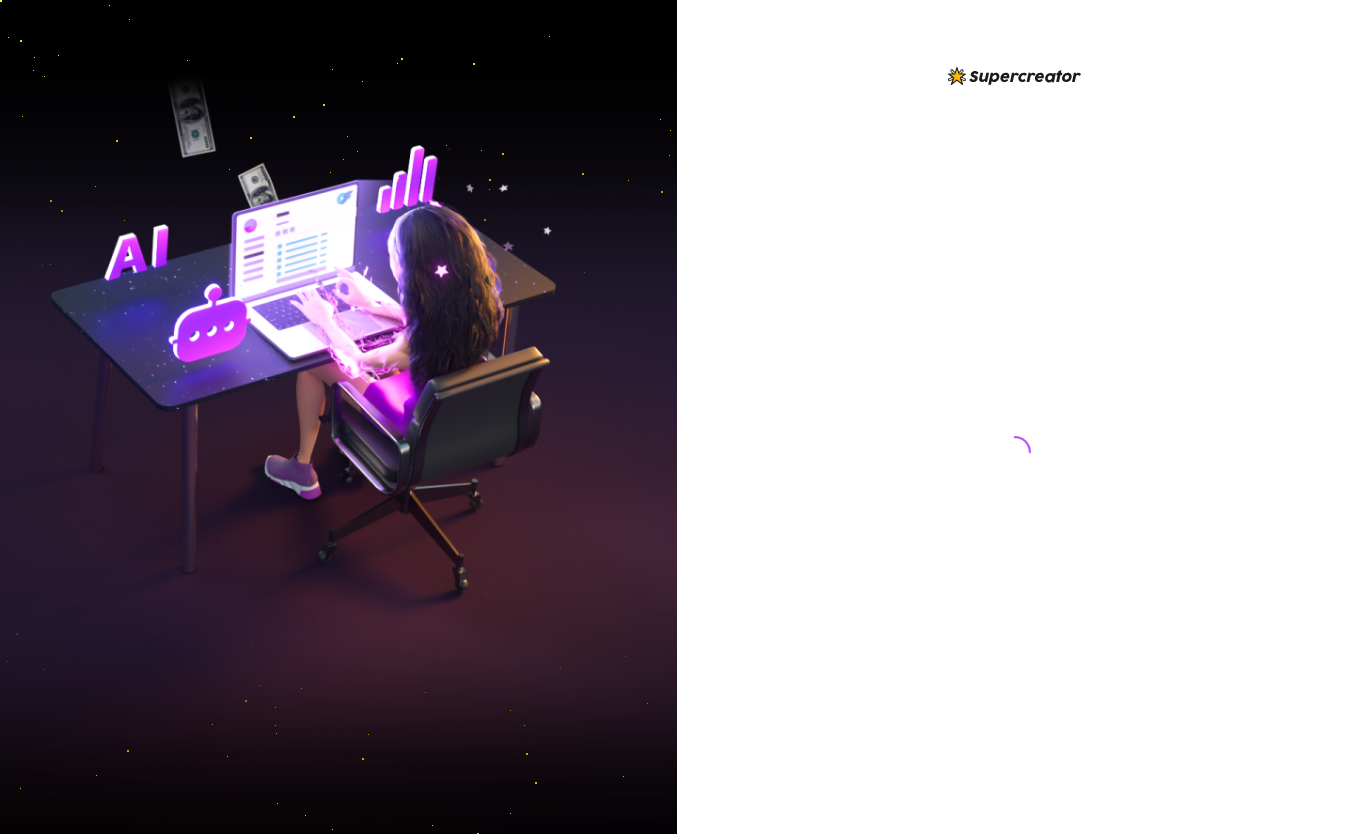 scroll, scrollTop: 0, scrollLeft: 0, axis: both 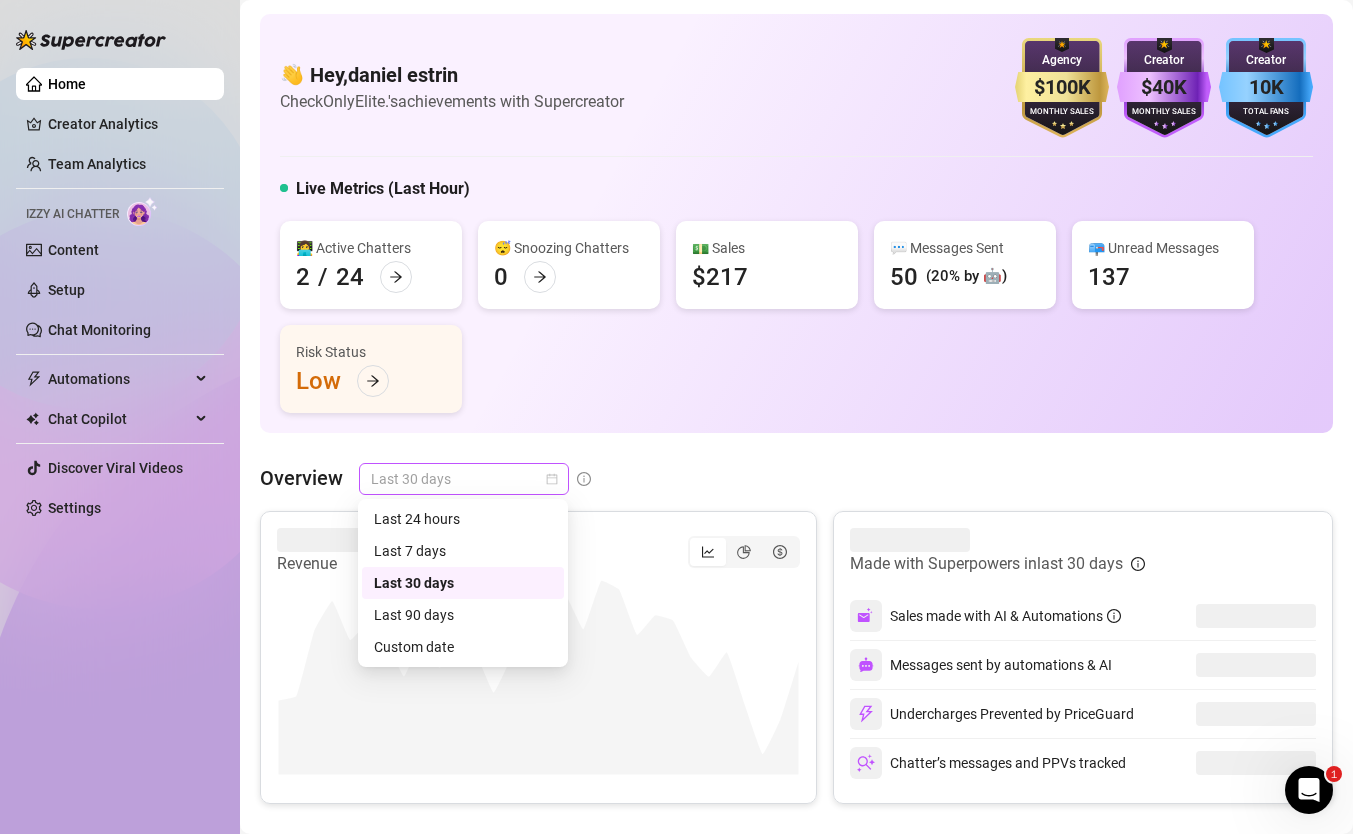 click on "Last 30 days" at bounding box center (464, 479) 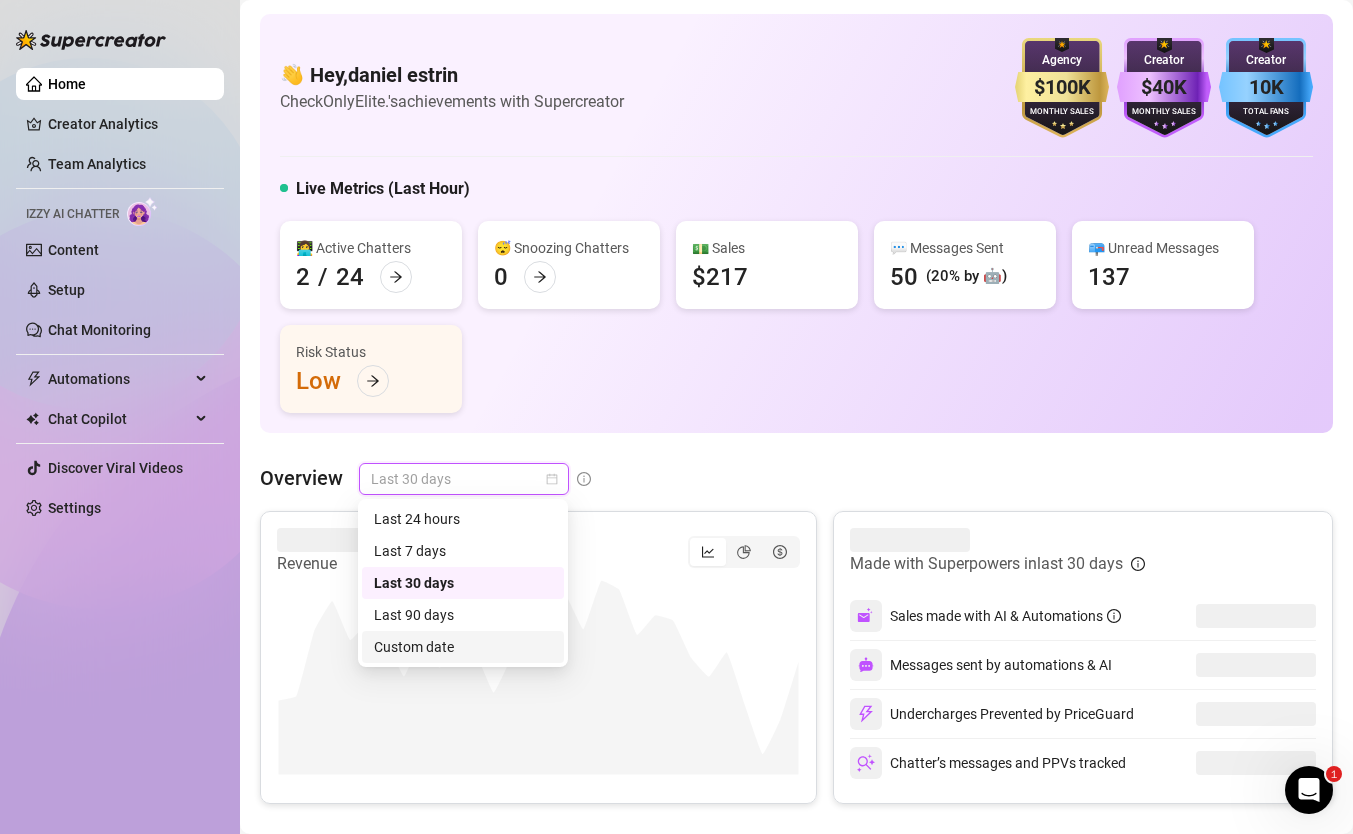 click on "Custom date" at bounding box center [463, 647] 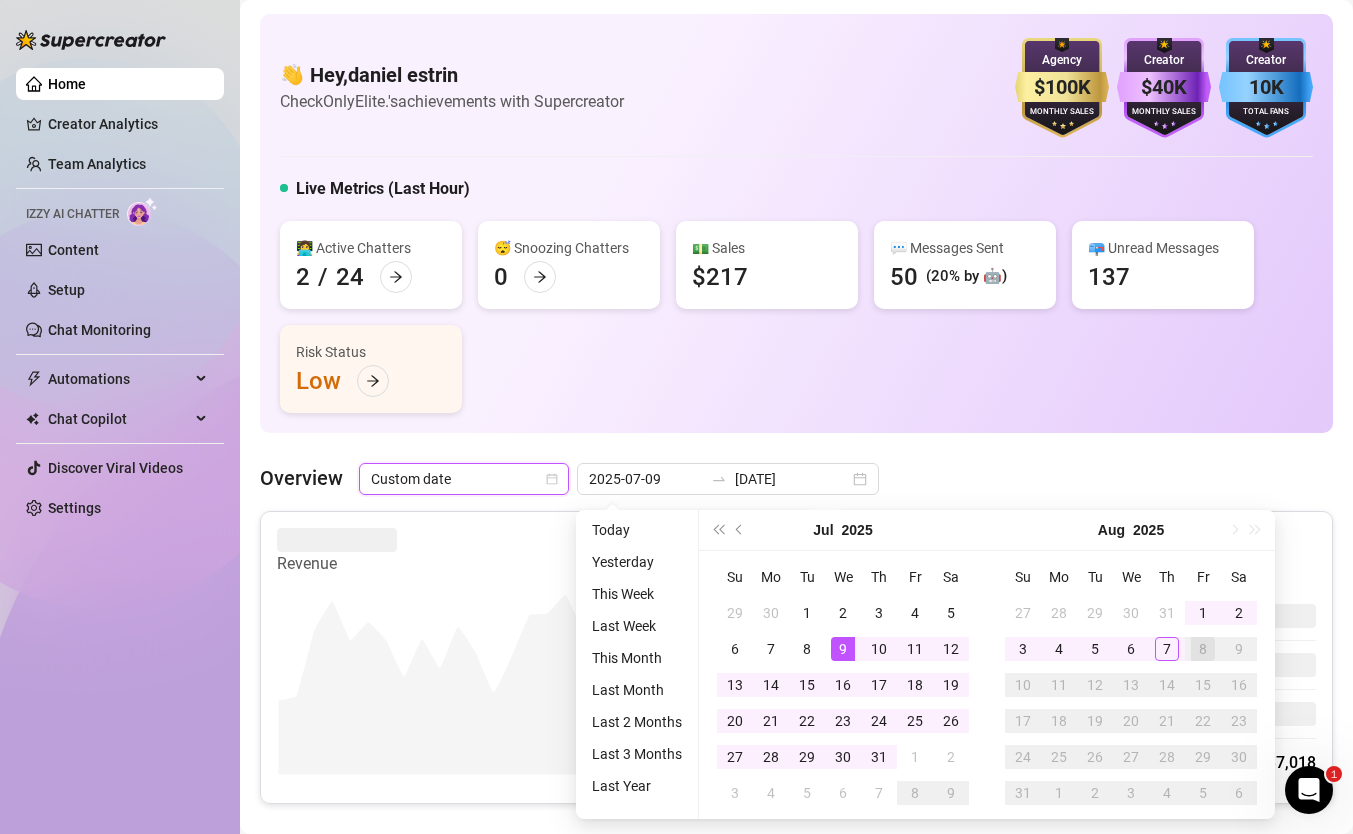 type on "2025-07-31" 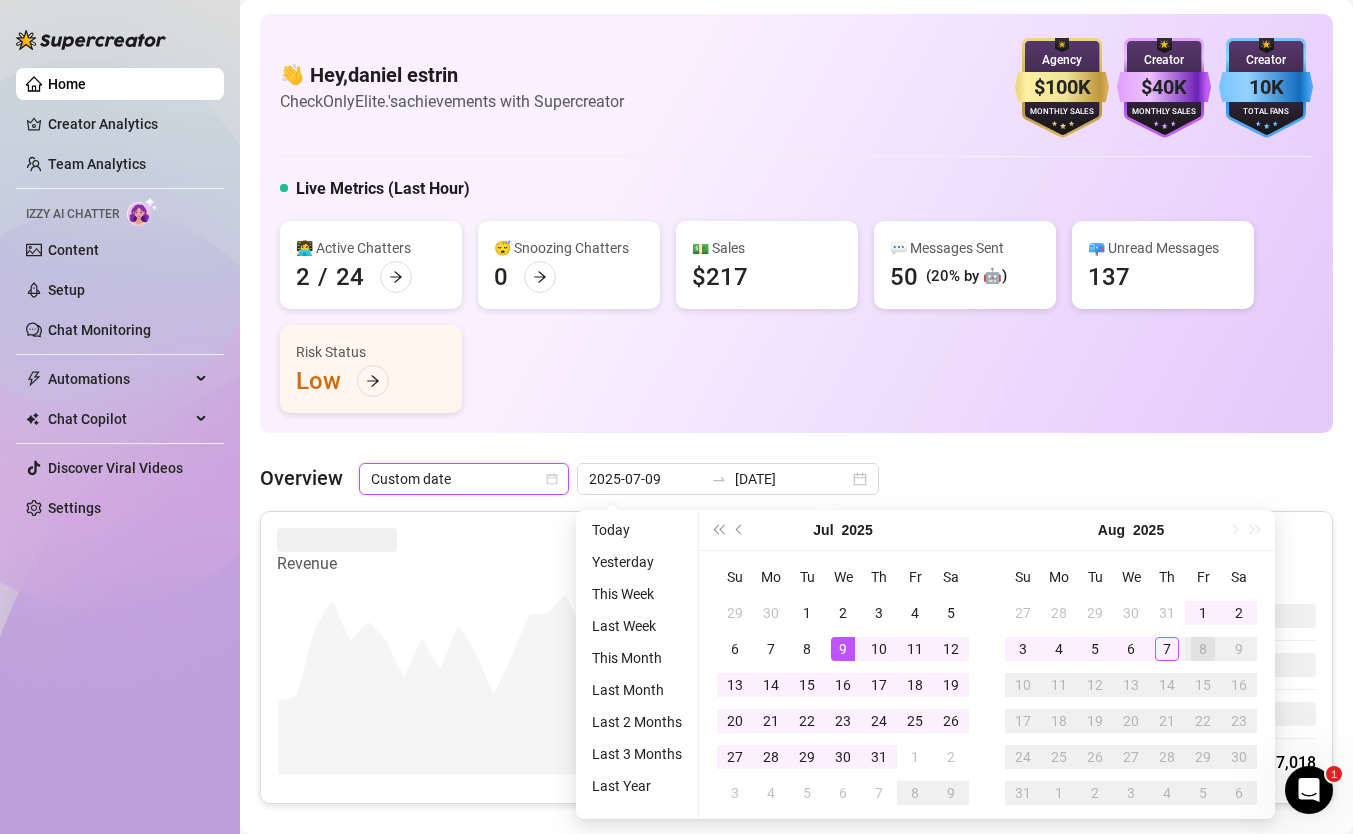 type on "2025-08-07" 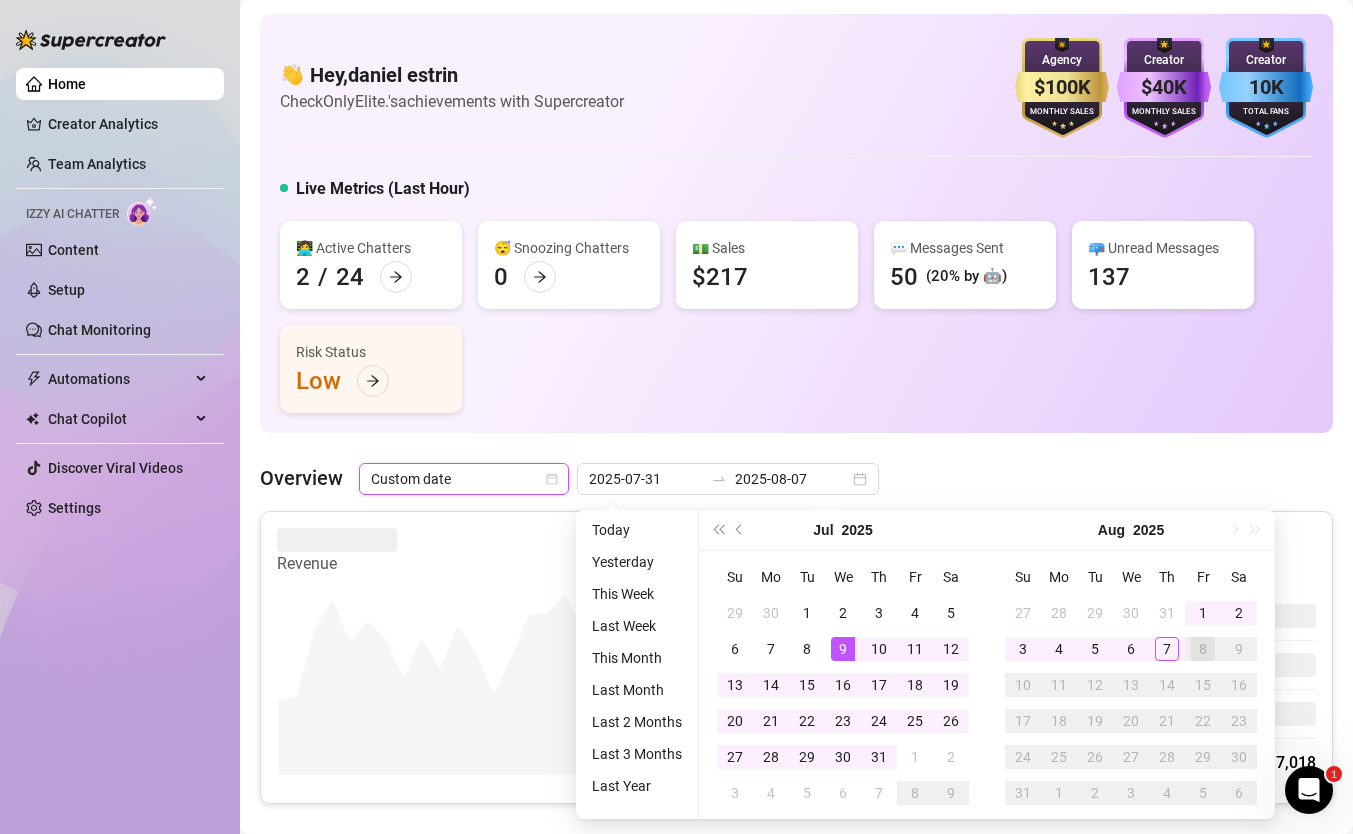 type on "2025-07-09" 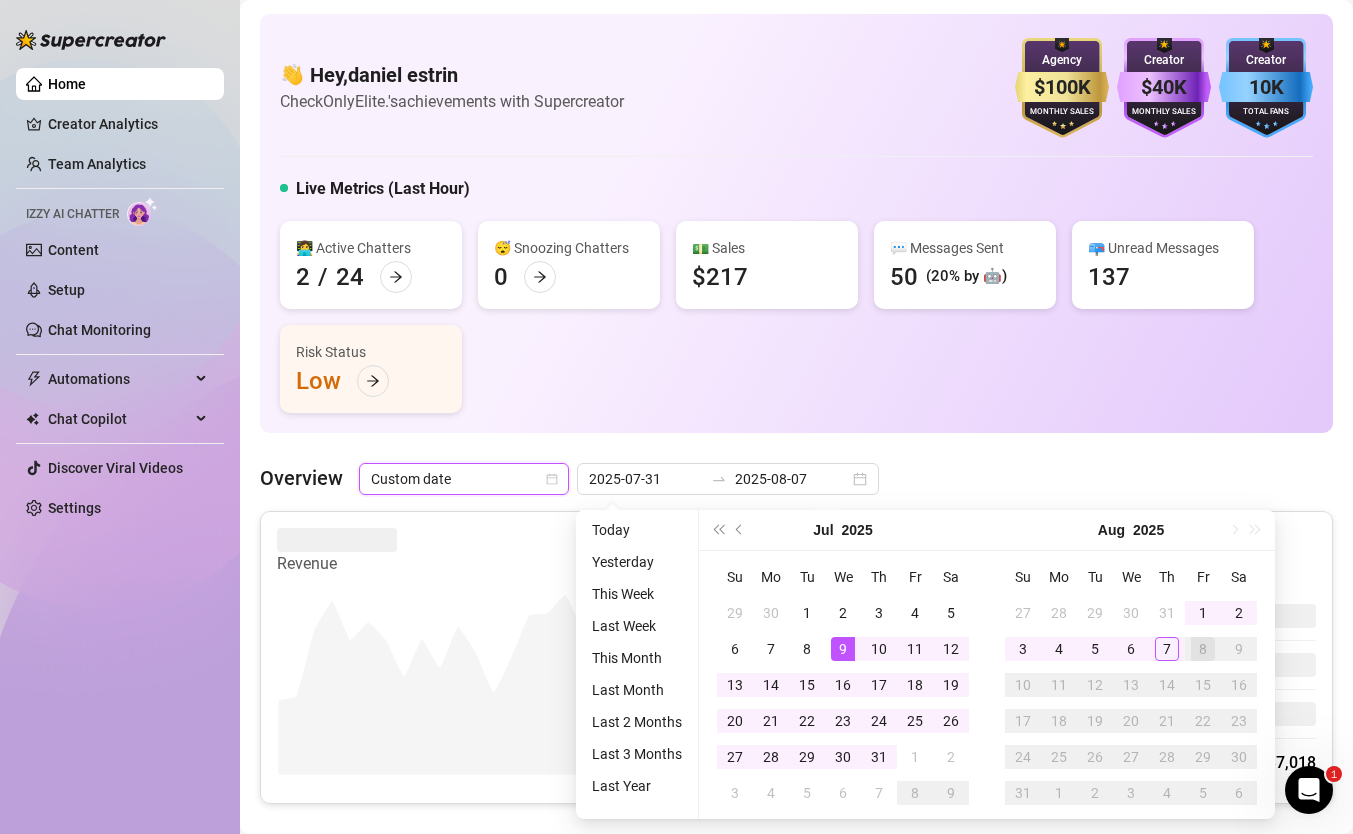 type on "[DATE]" 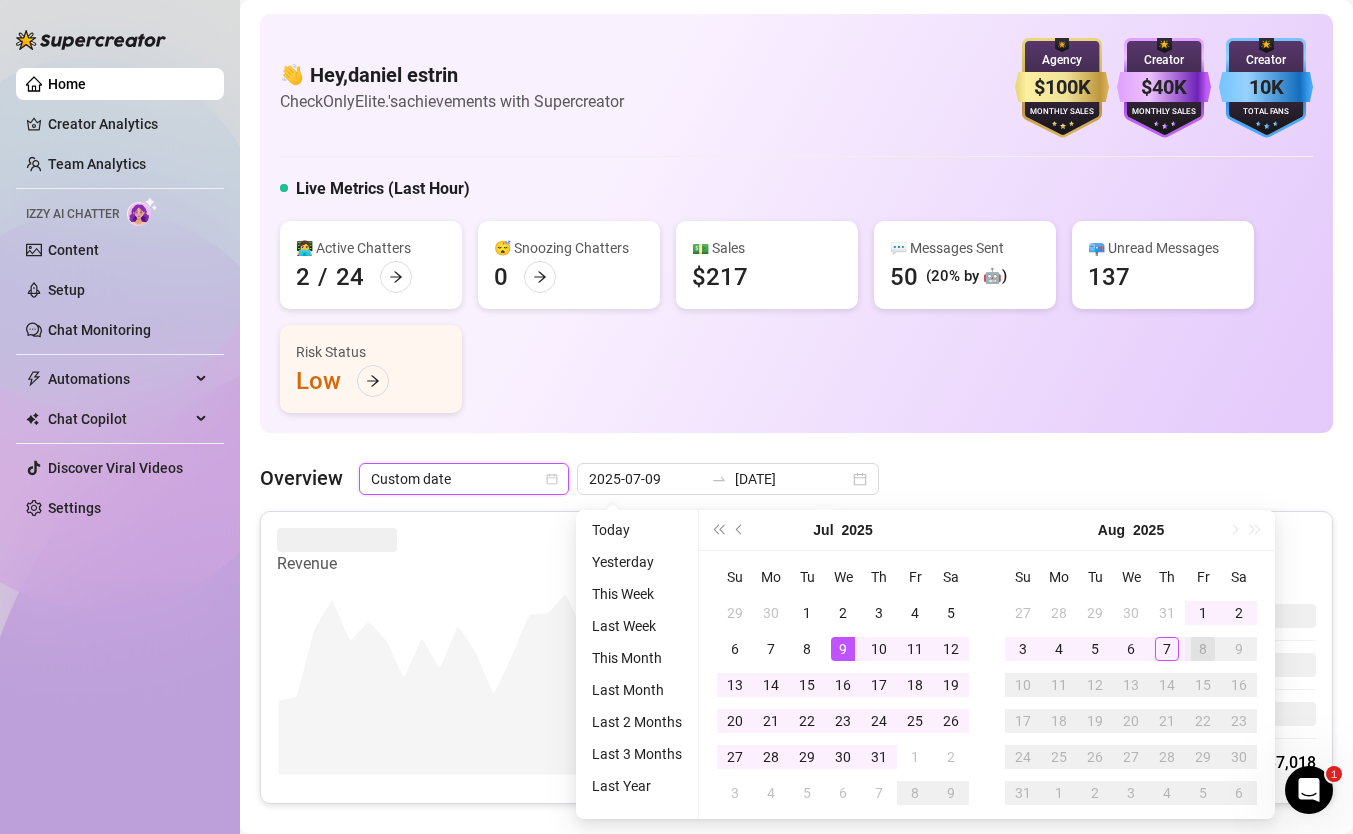 type on "2025-08-07" 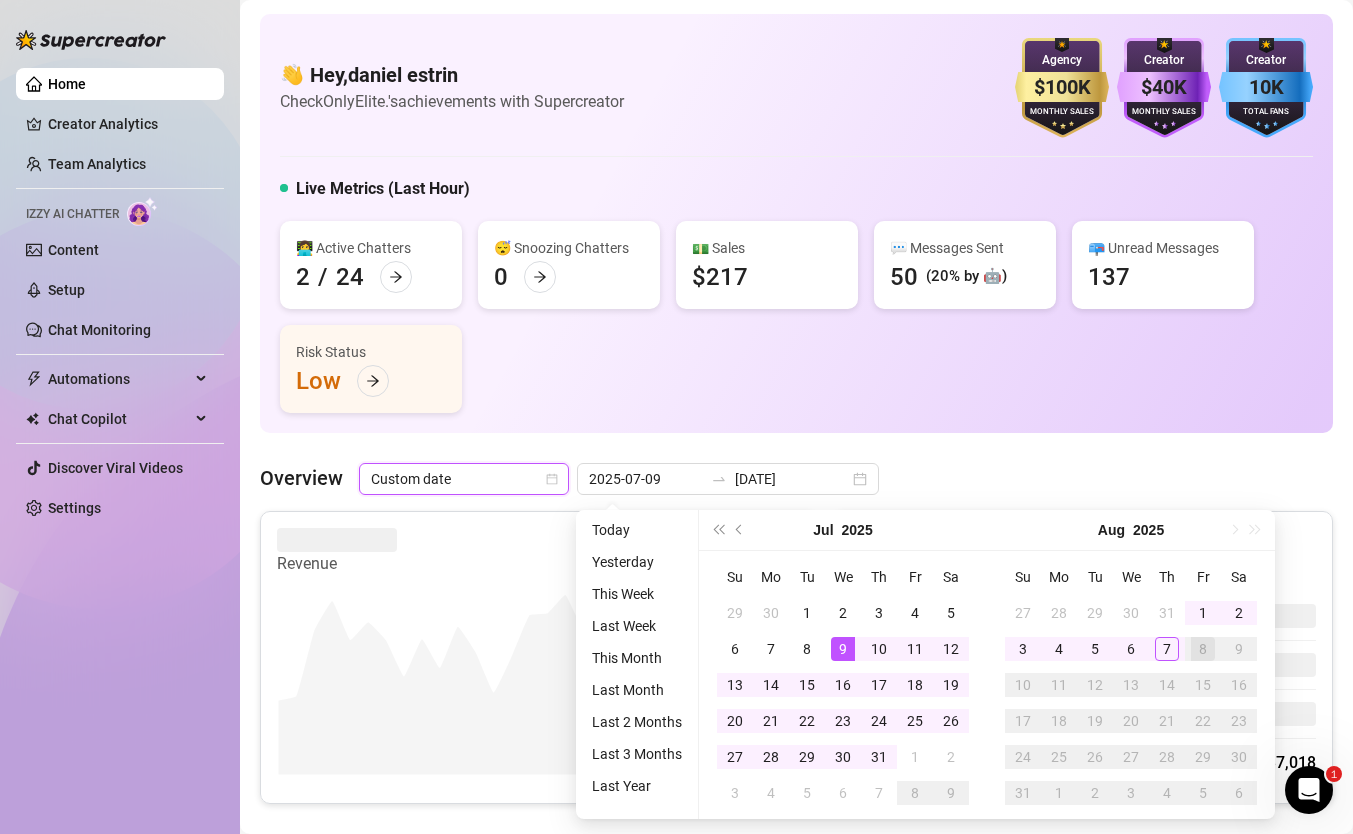 type on "2025-08-07" 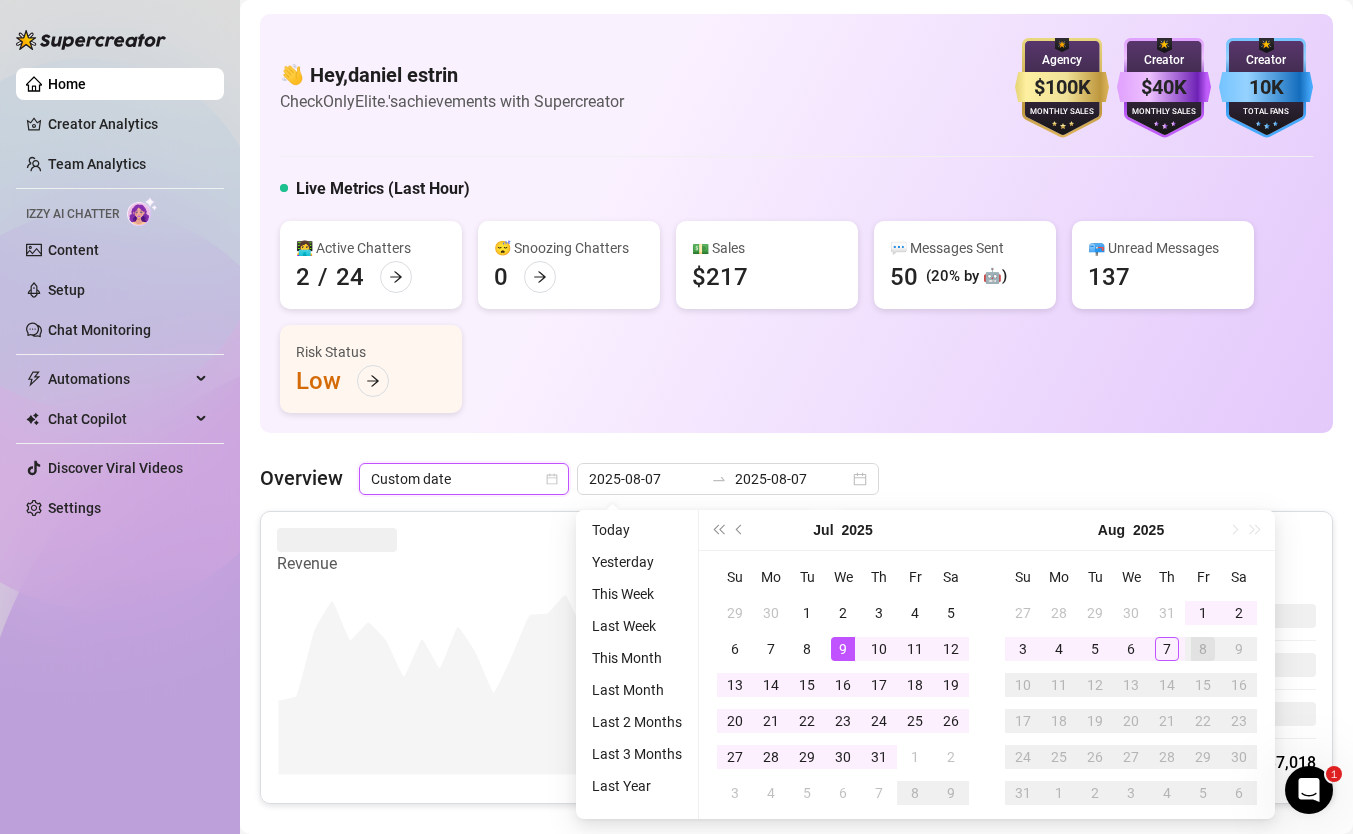 type on "2025-07-09" 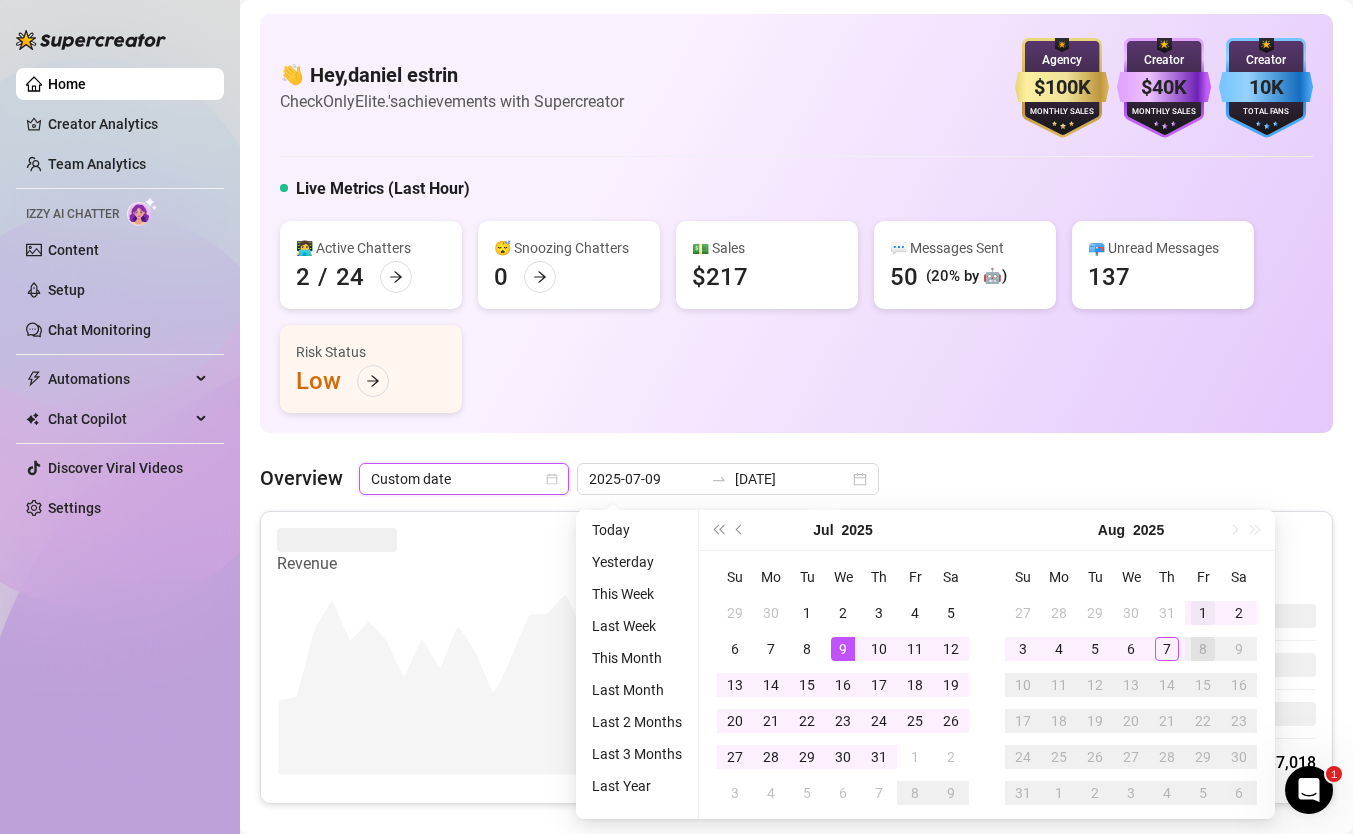 type on "2025-08-01" 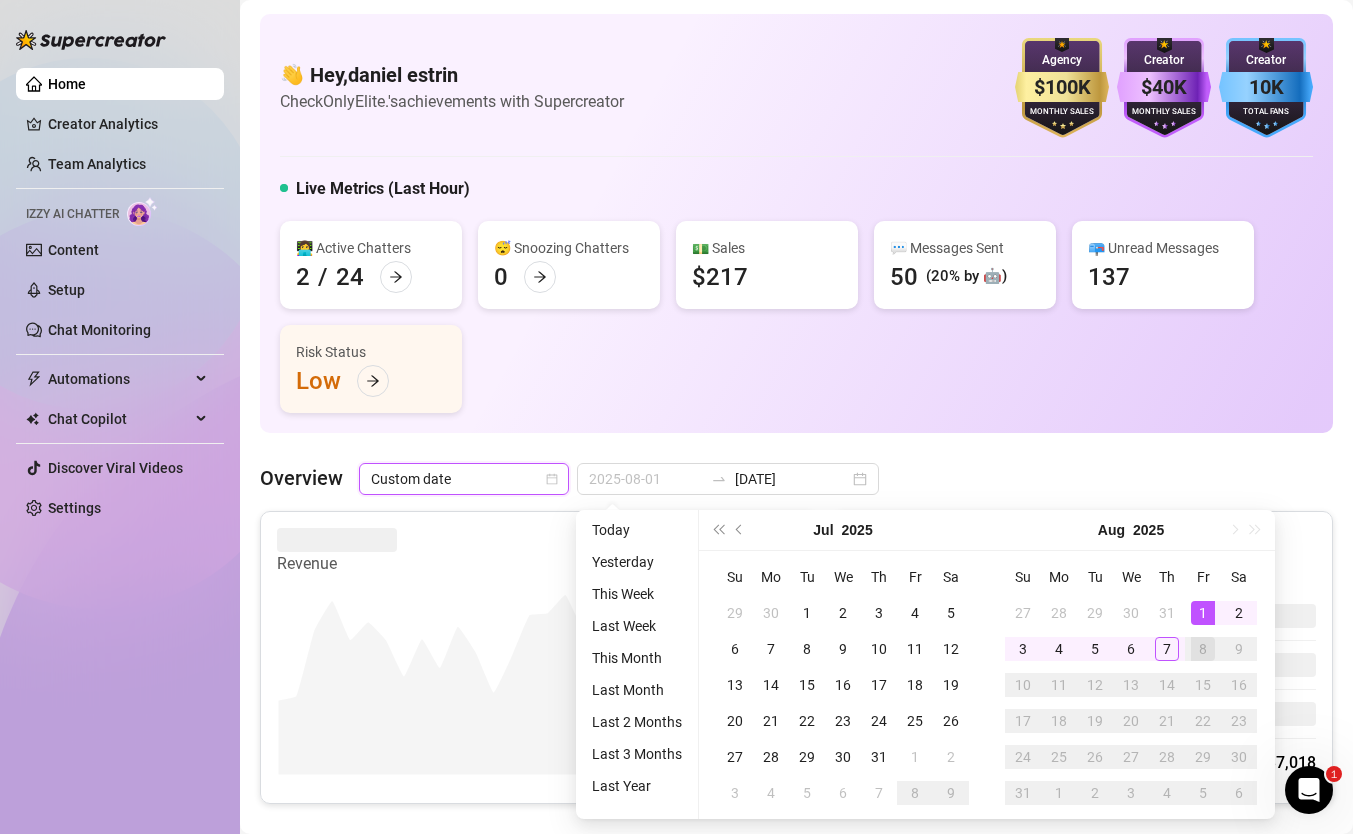 click on "1" at bounding box center (1203, 613) 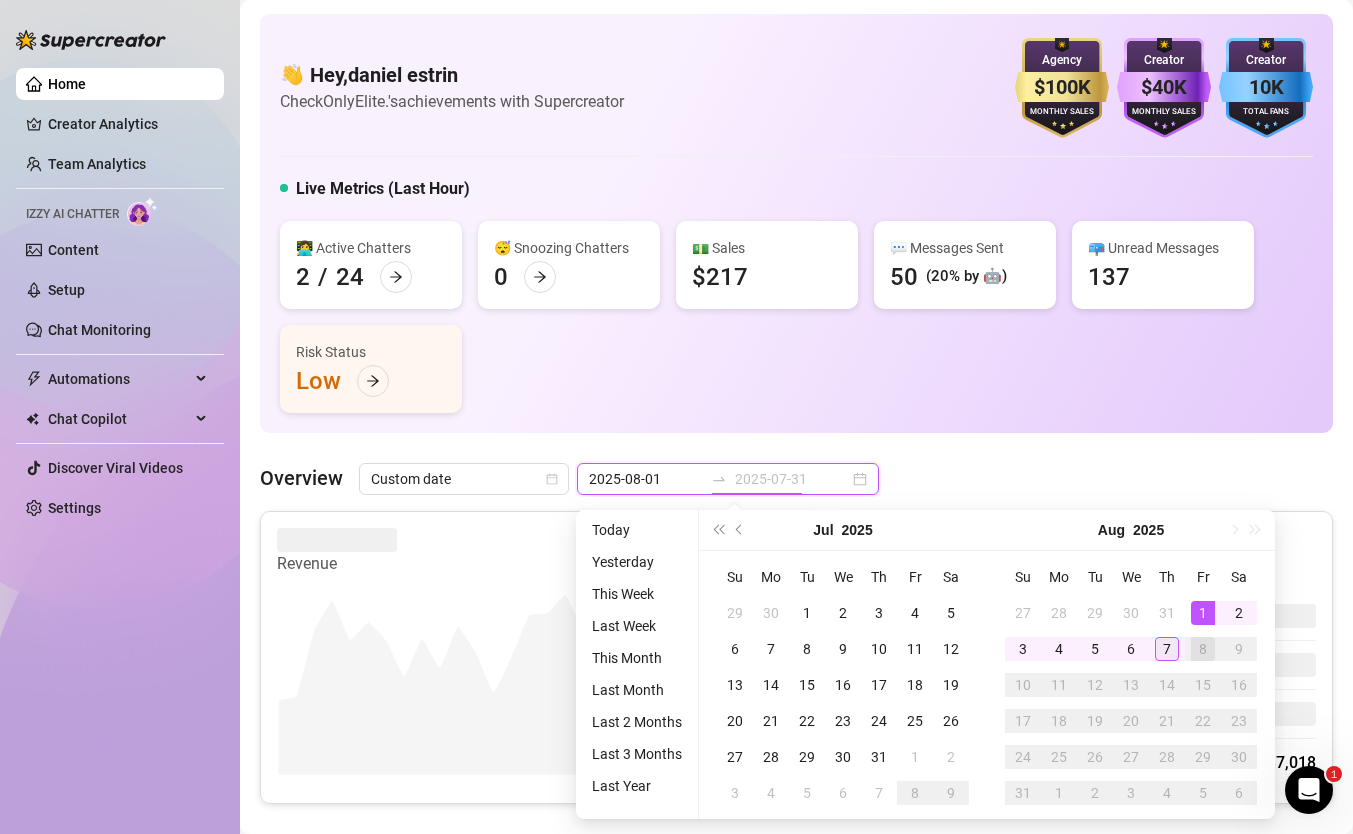 type on "2025-08-07" 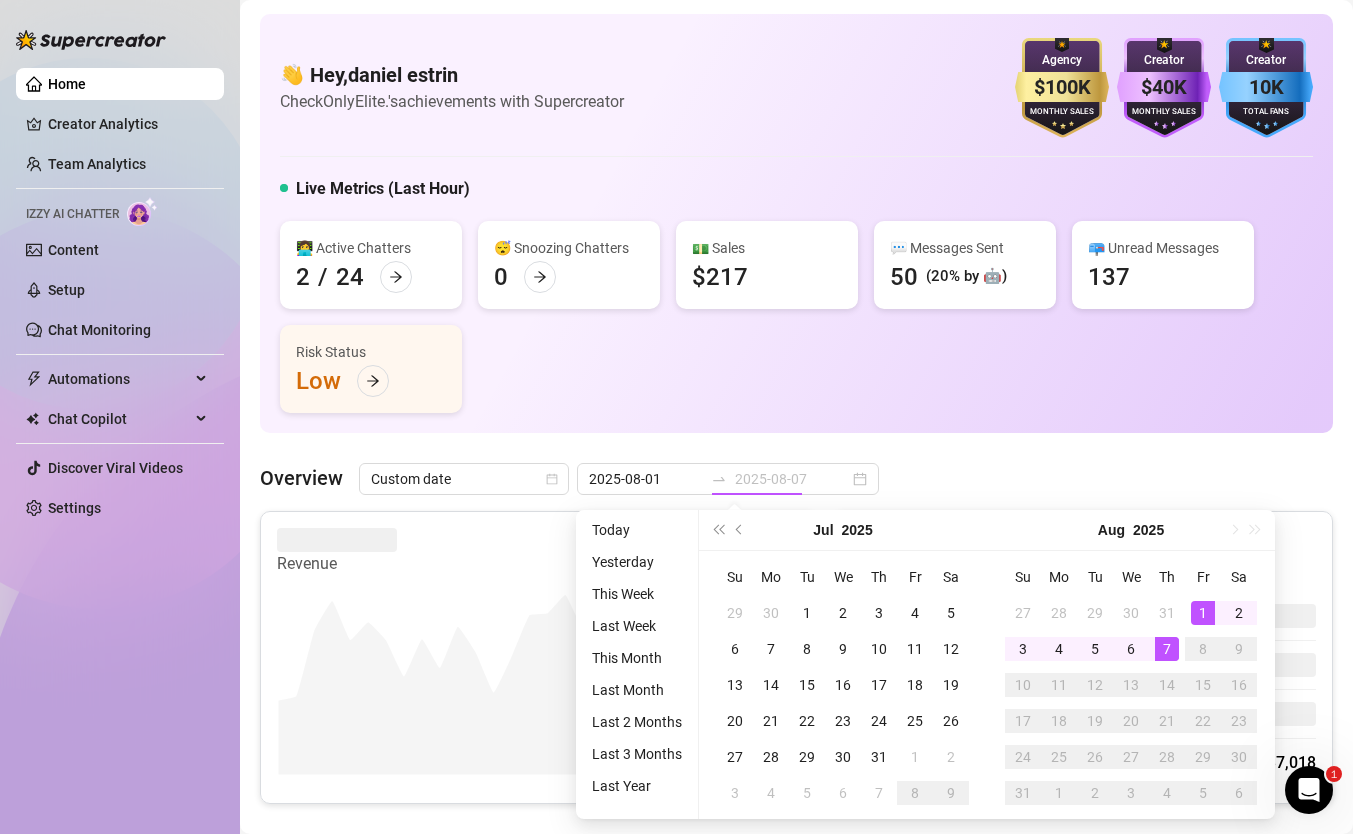 click on "7" at bounding box center [1167, 649] 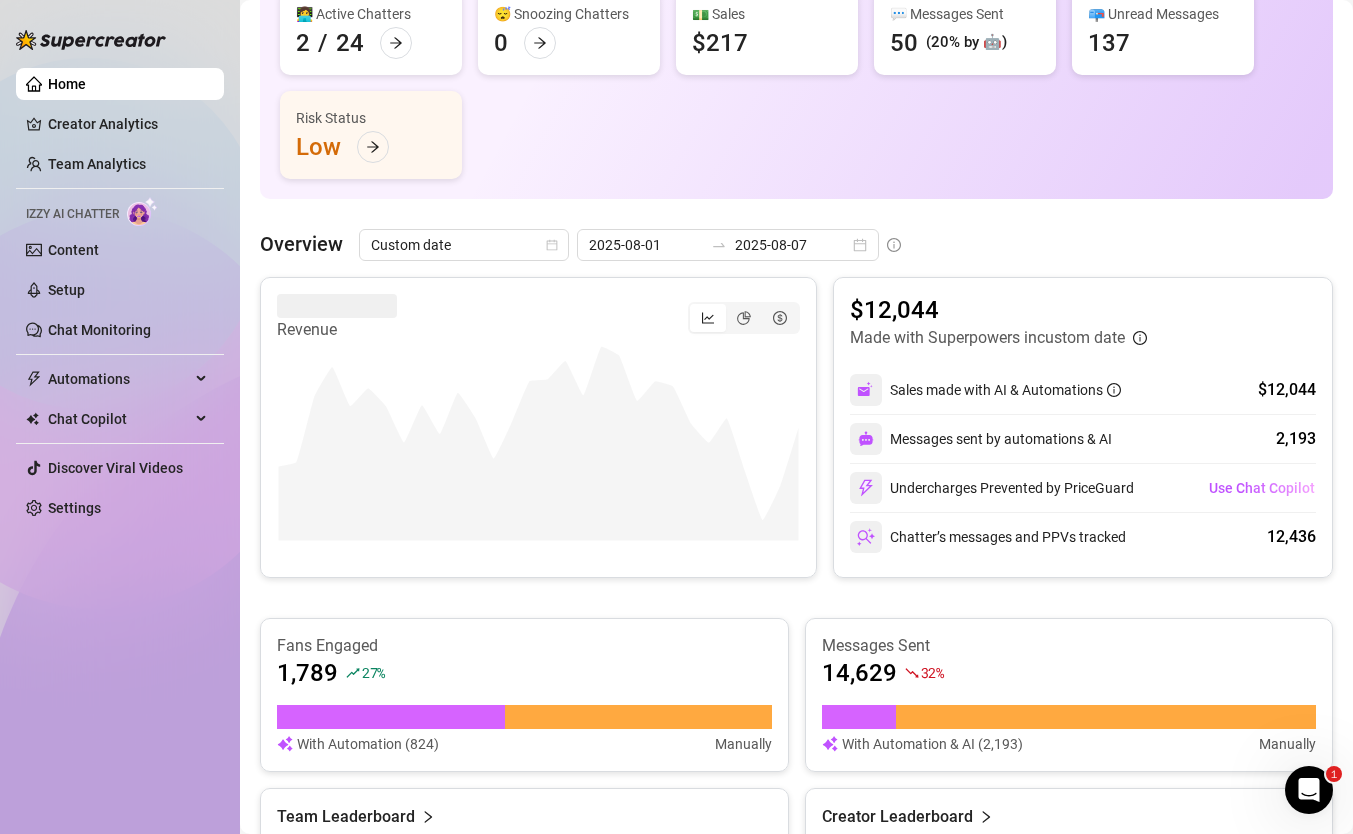 scroll, scrollTop: 227, scrollLeft: 0, axis: vertical 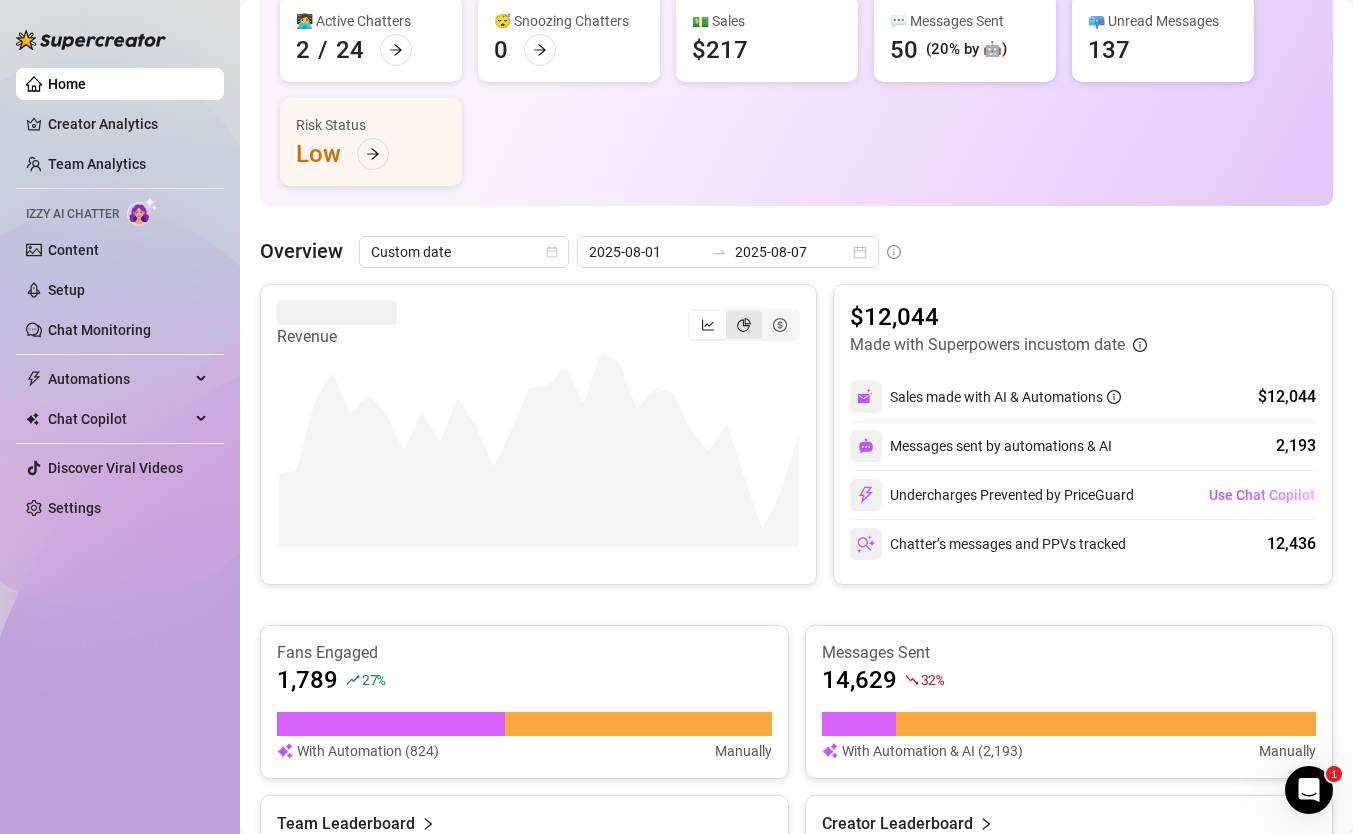 click at bounding box center [744, 325] 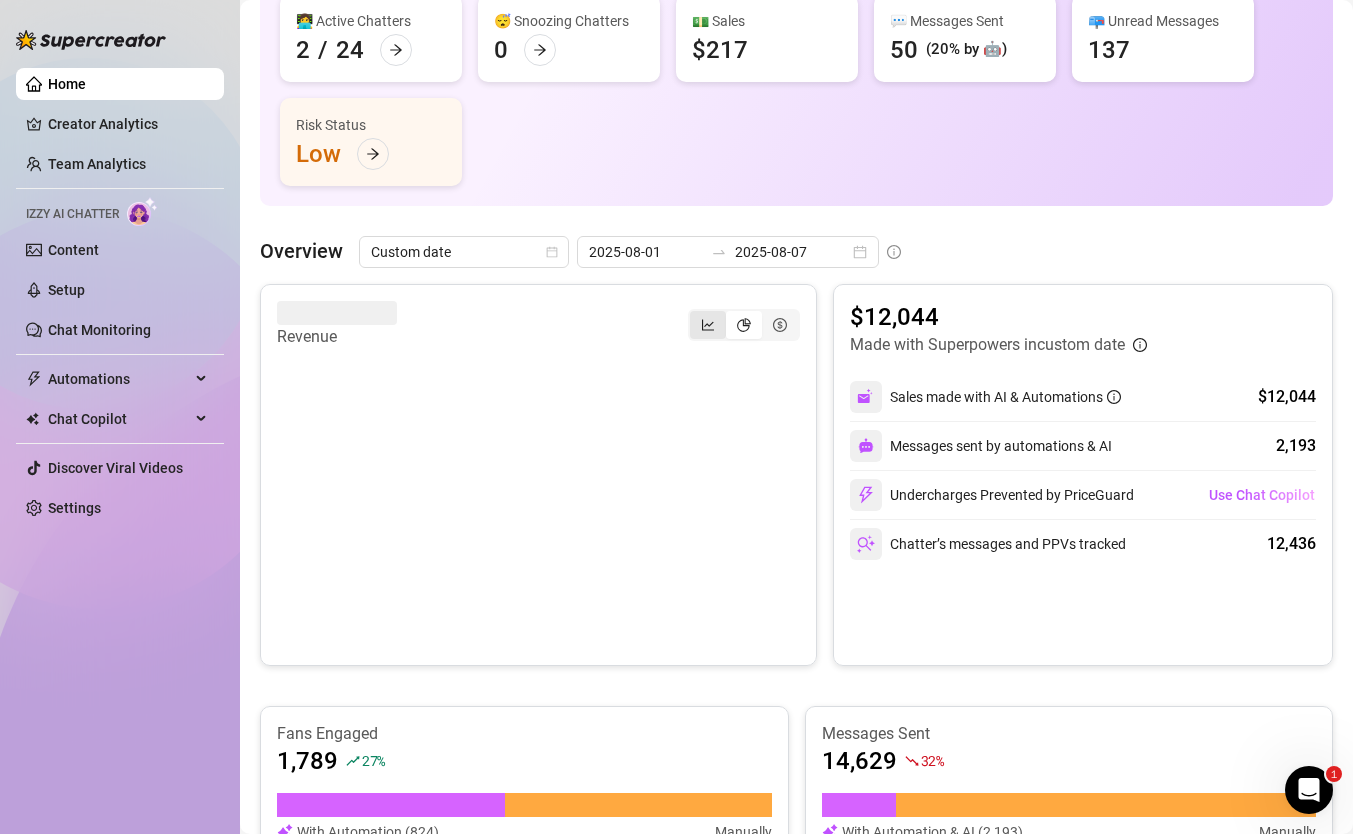 click at bounding box center (708, 325) 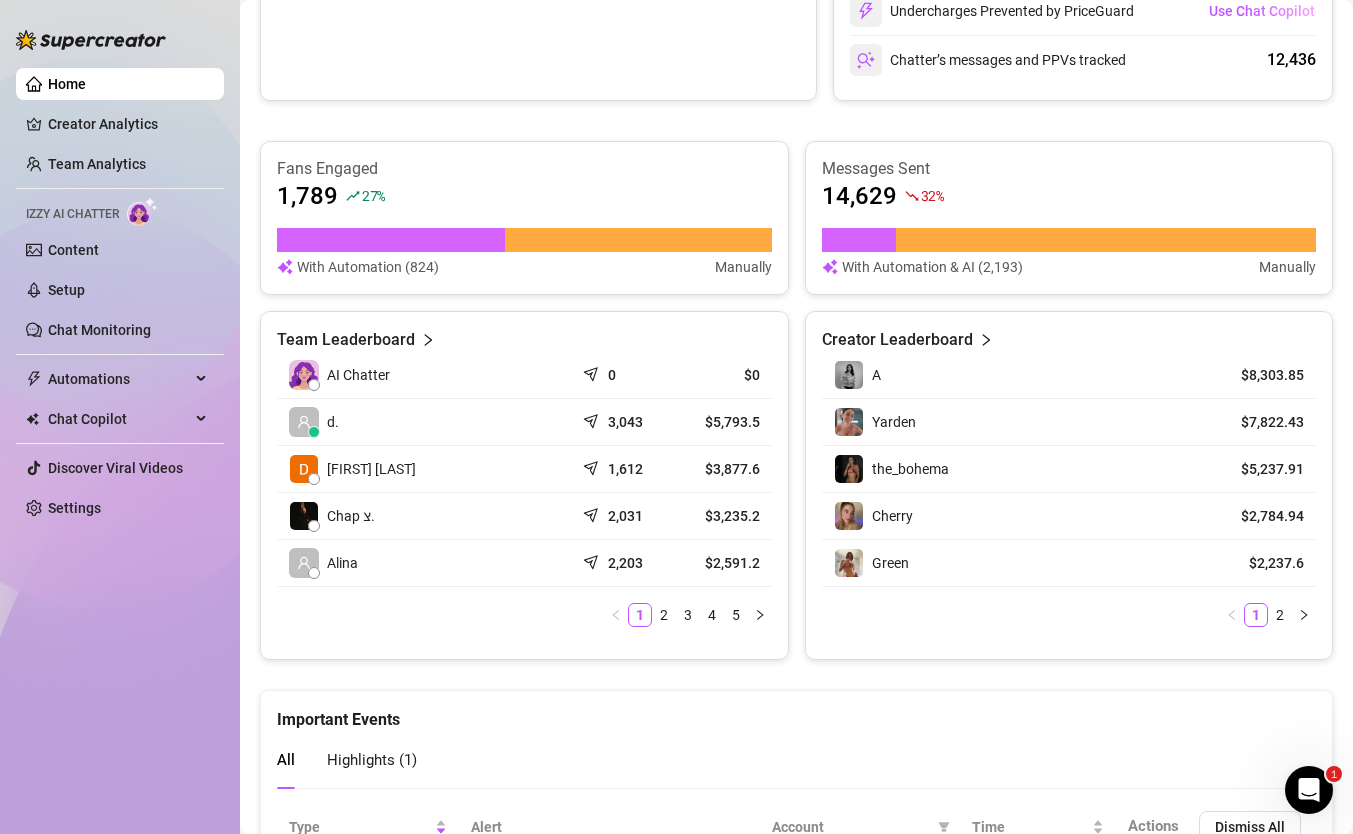 scroll, scrollTop: 821, scrollLeft: 0, axis: vertical 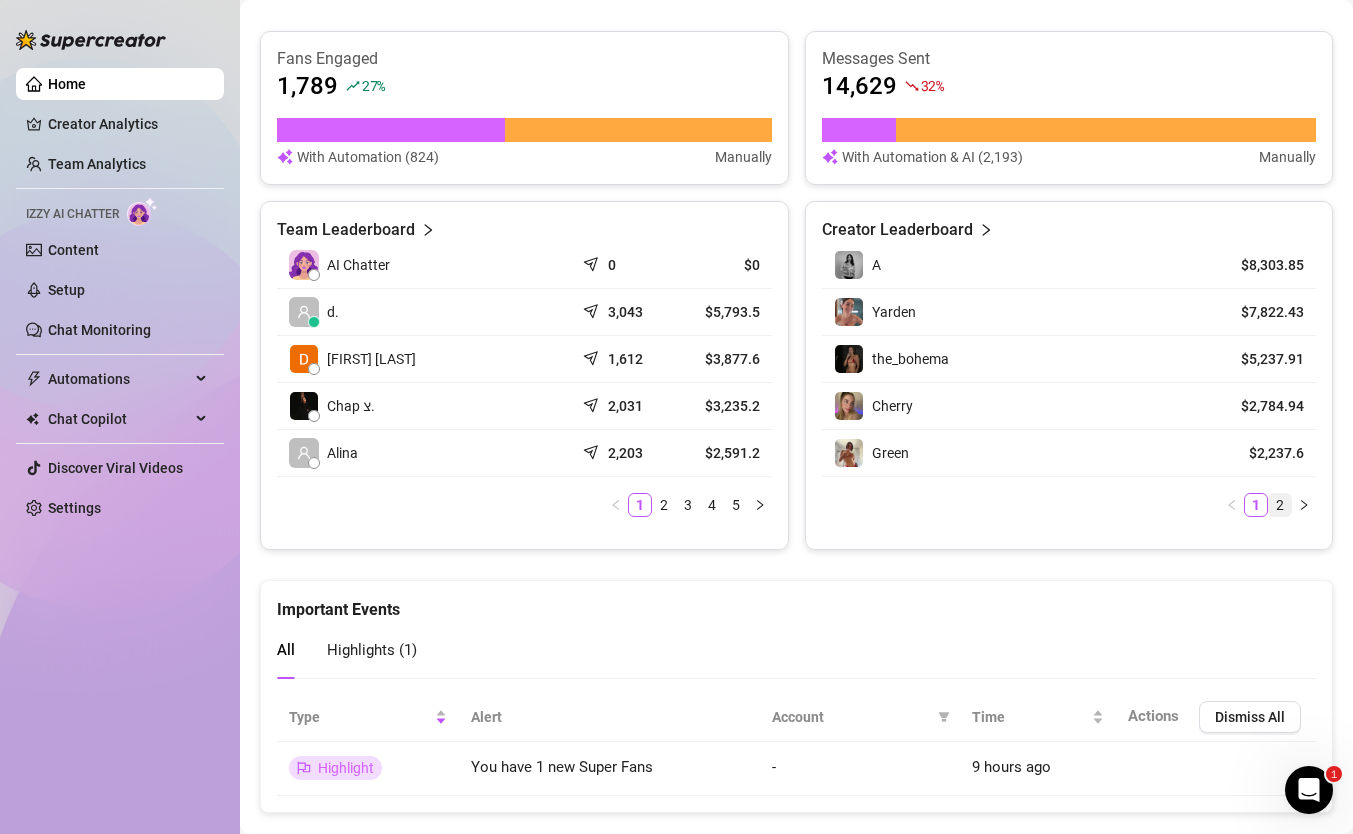 click on "2" at bounding box center (1280, 505) 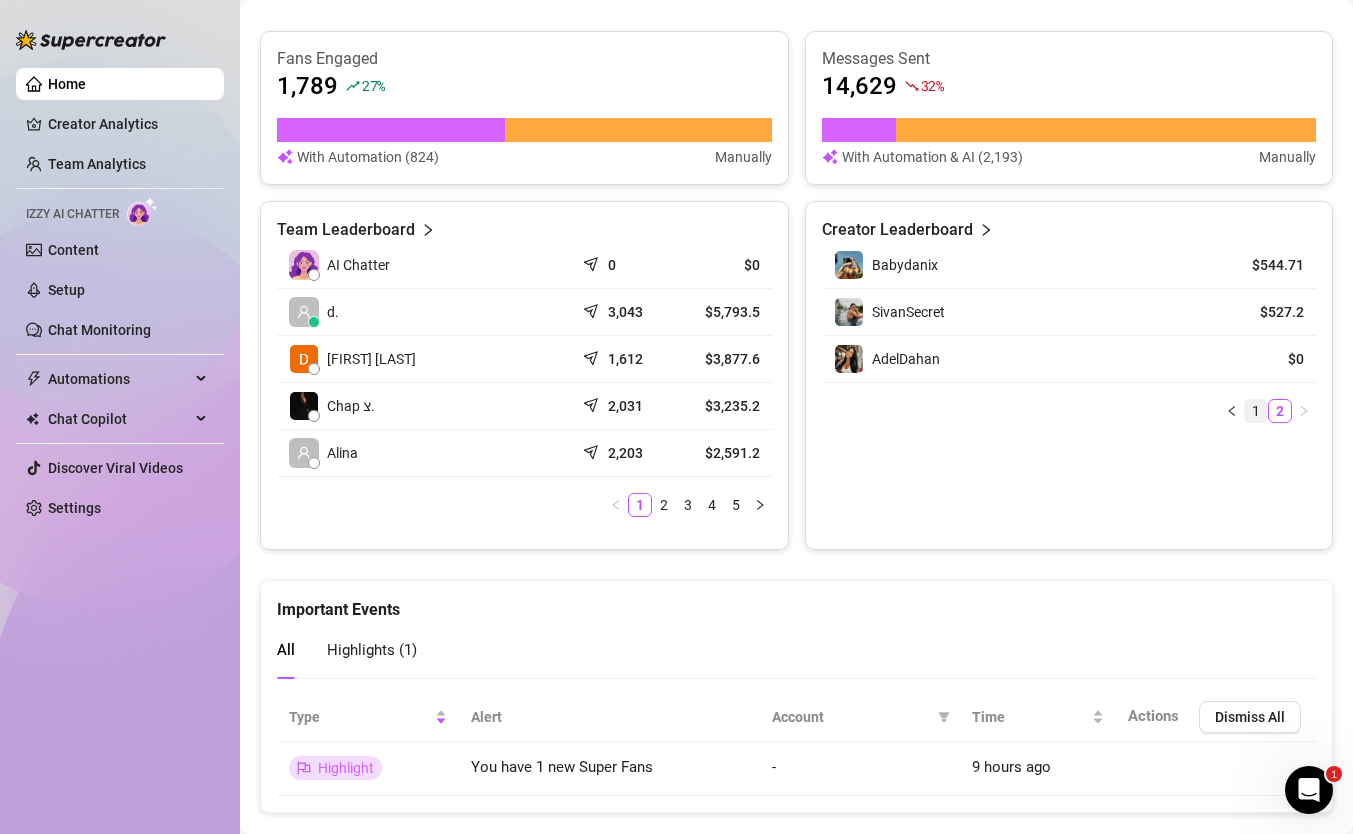 click on "1" at bounding box center (1256, 411) 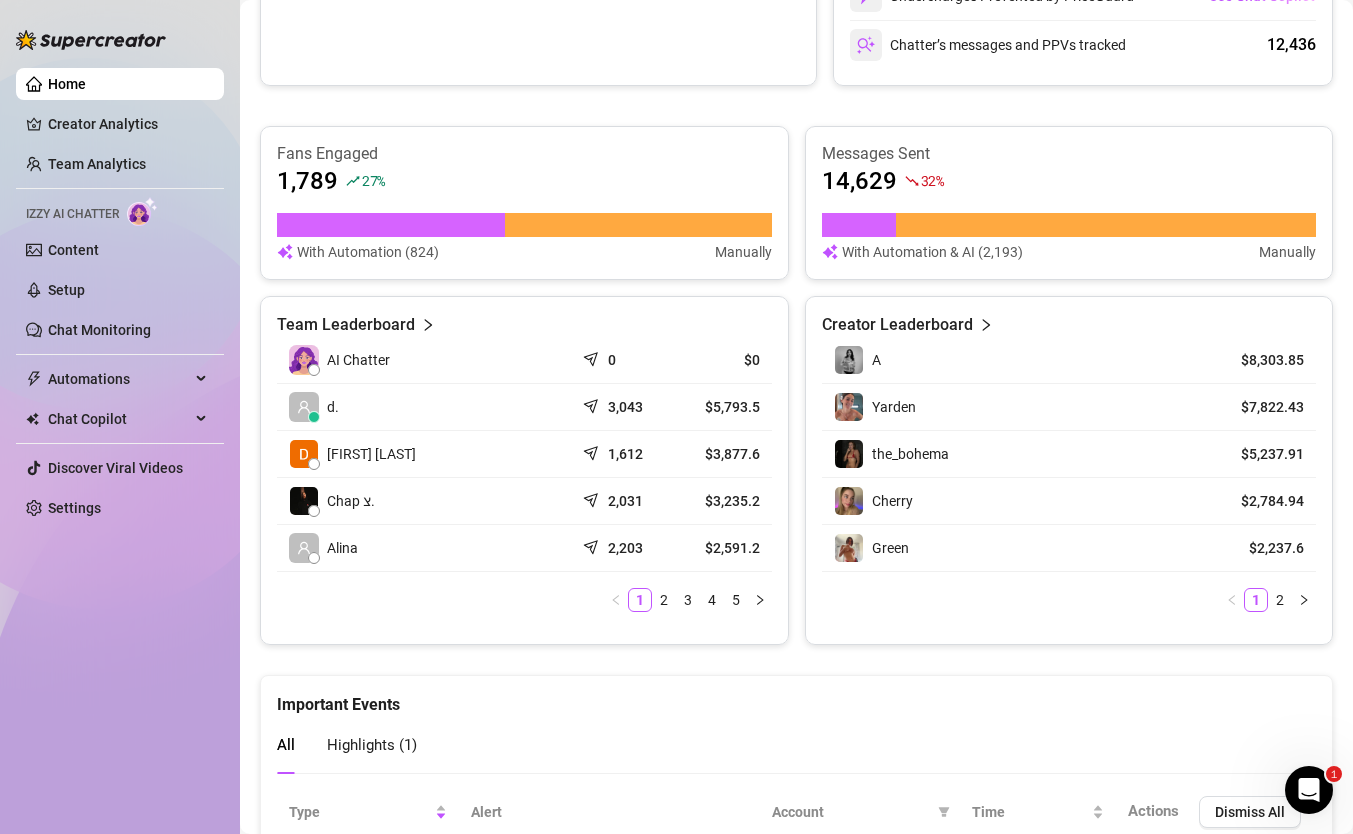 scroll, scrollTop: 704, scrollLeft: 0, axis: vertical 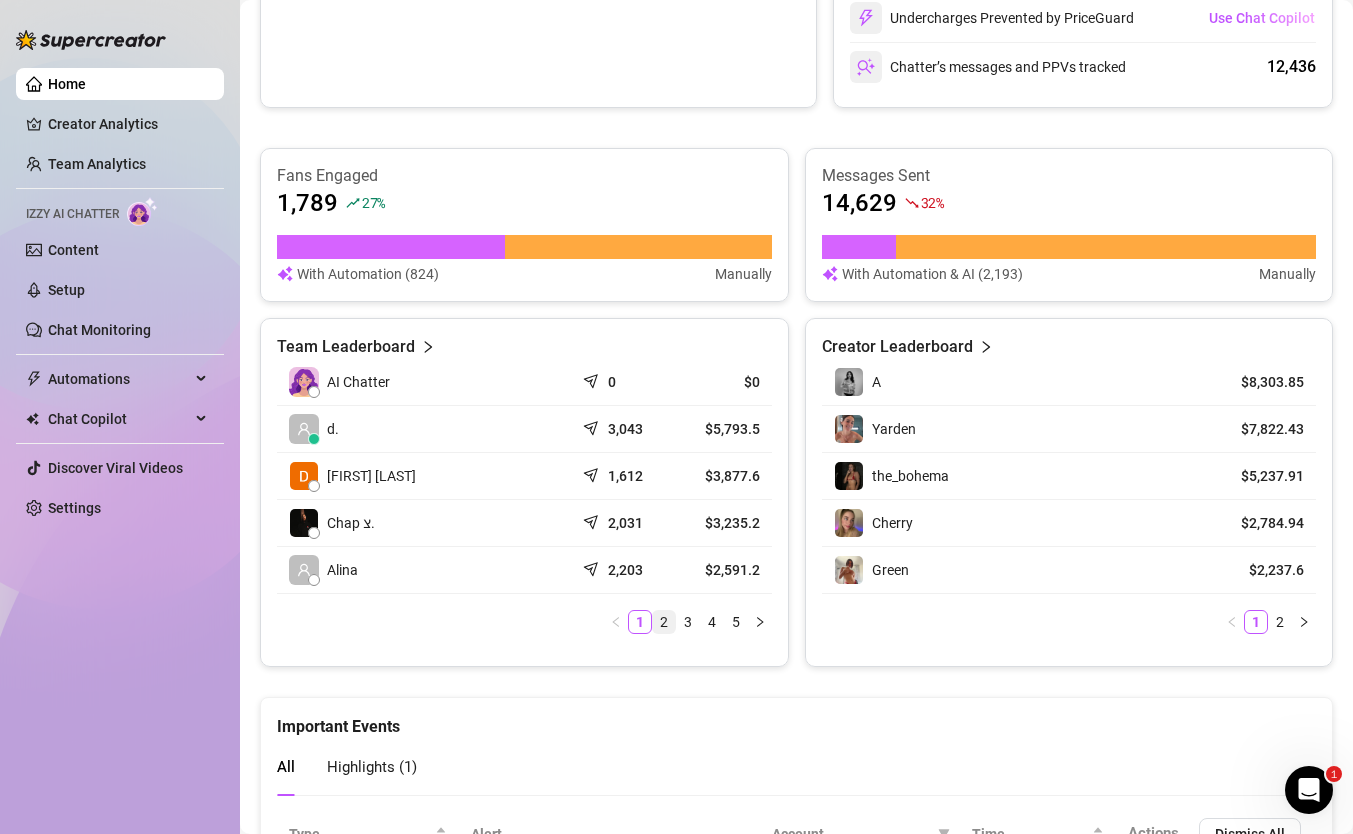 click on "2" at bounding box center [664, 622] 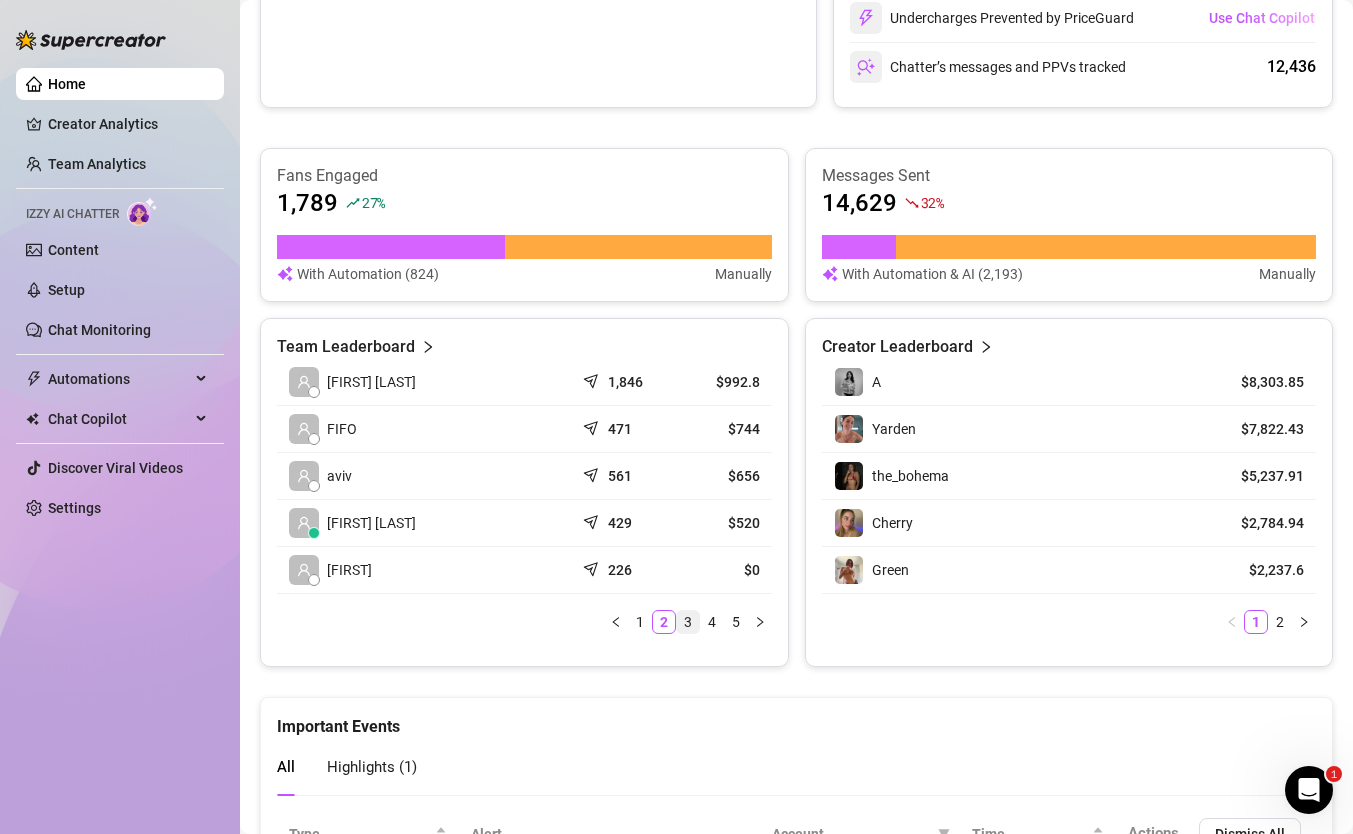 click on "3" at bounding box center (688, 622) 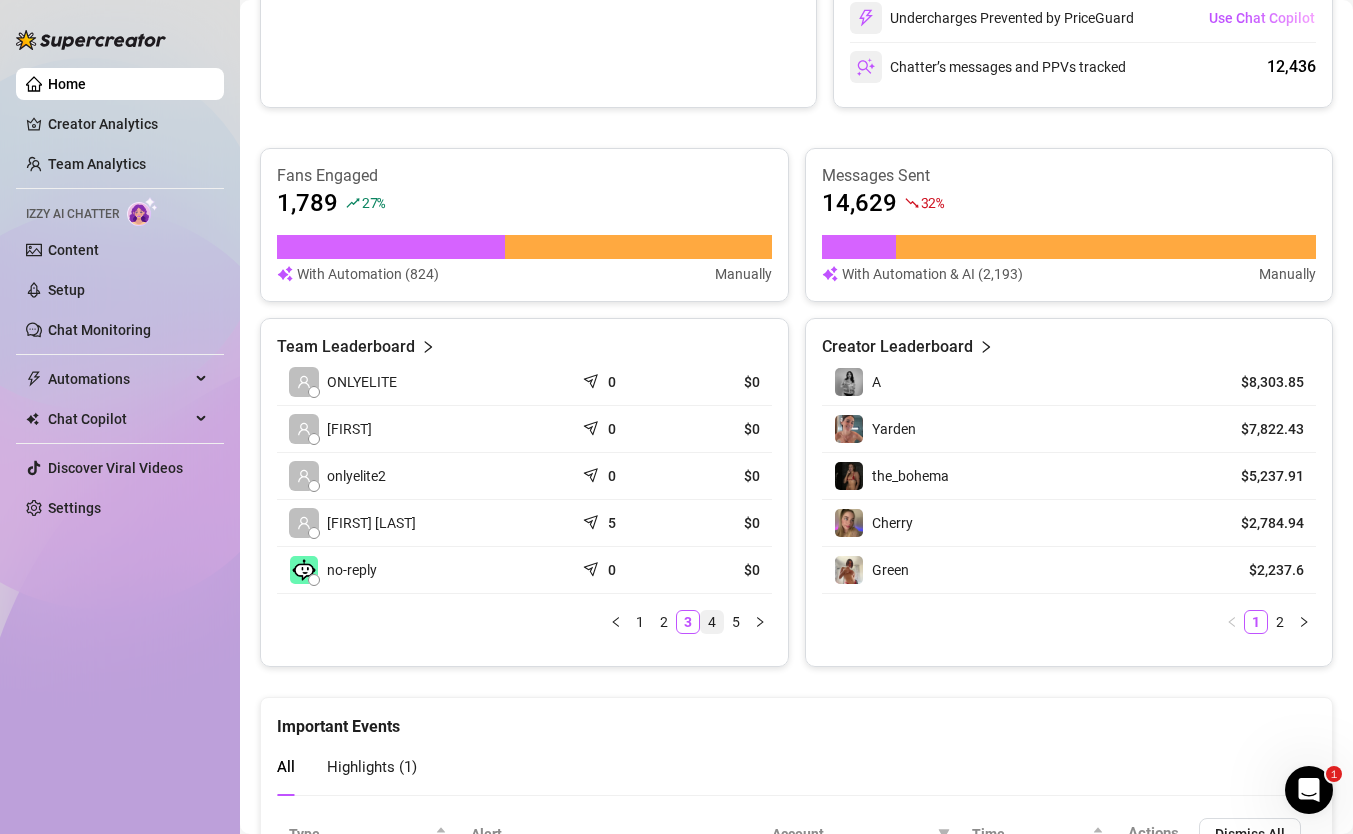 click on "4" at bounding box center (712, 622) 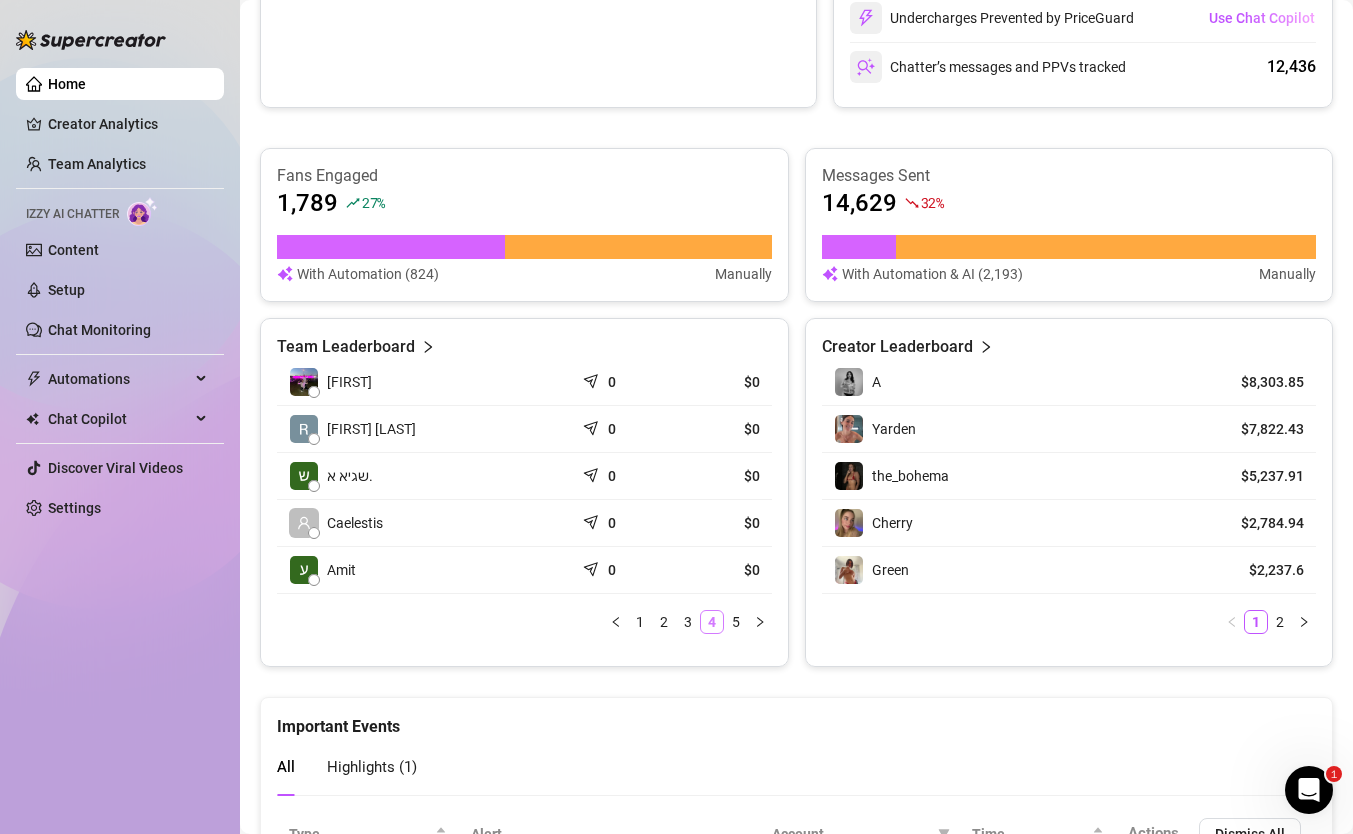 click on "4" at bounding box center [712, 622] 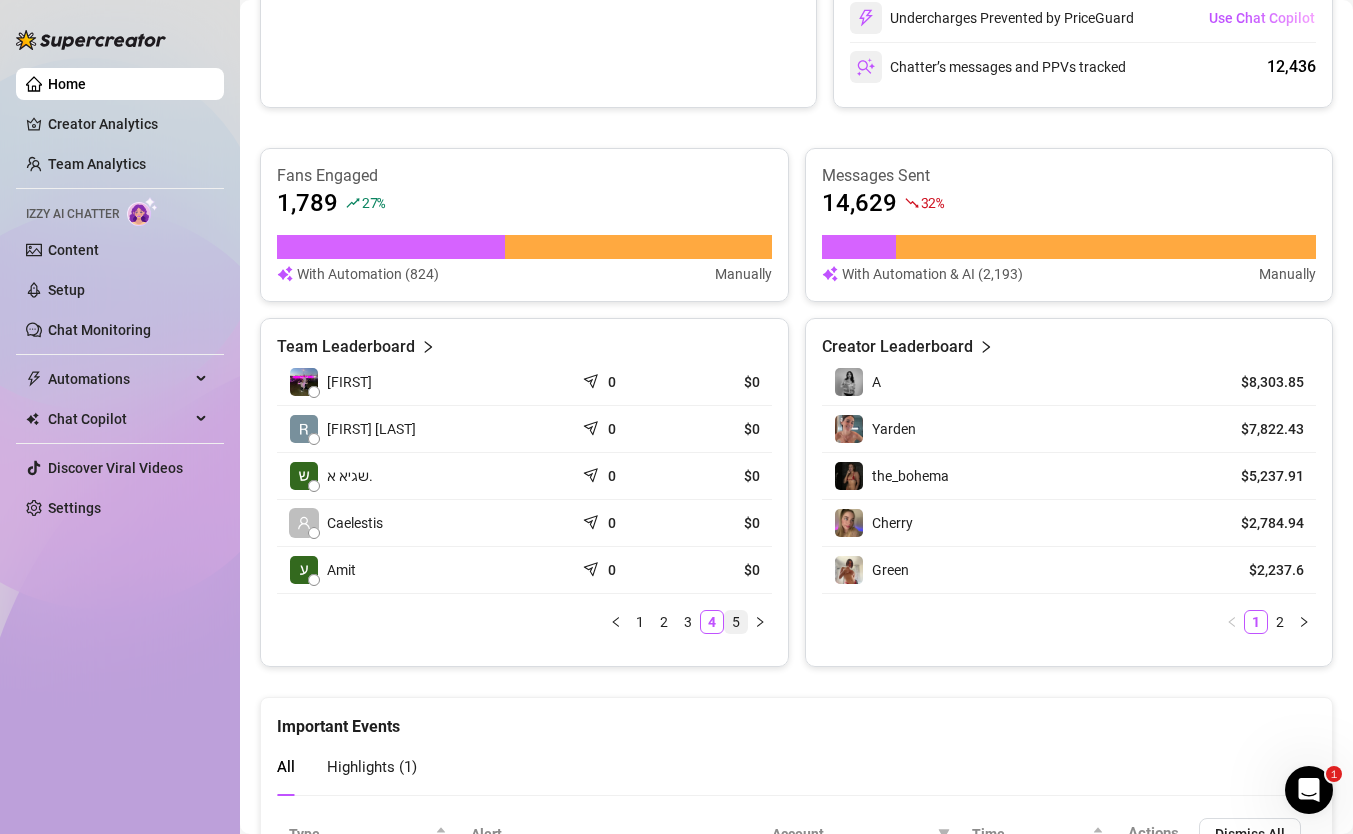 click on "5" at bounding box center [736, 622] 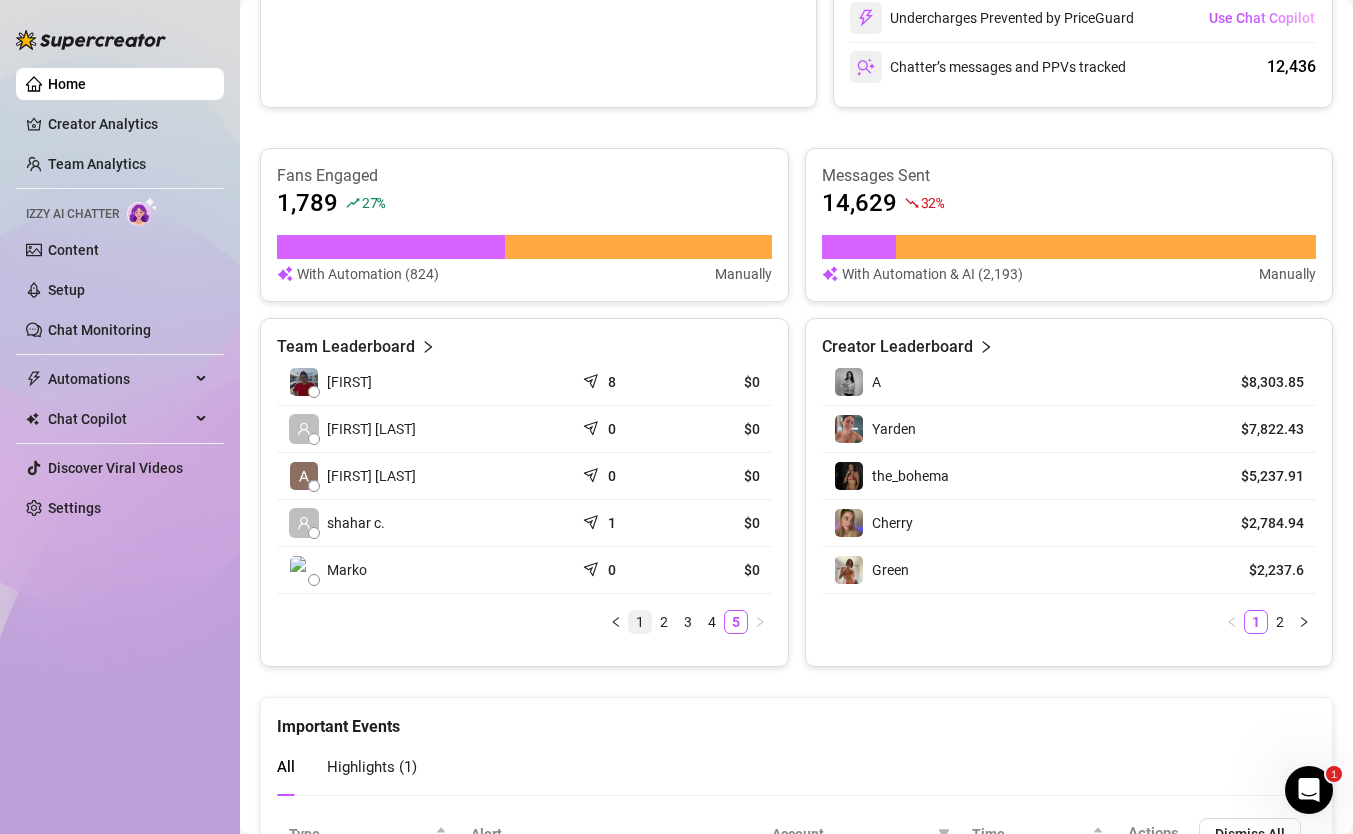 click on "1" at bounding box center [640, 622] 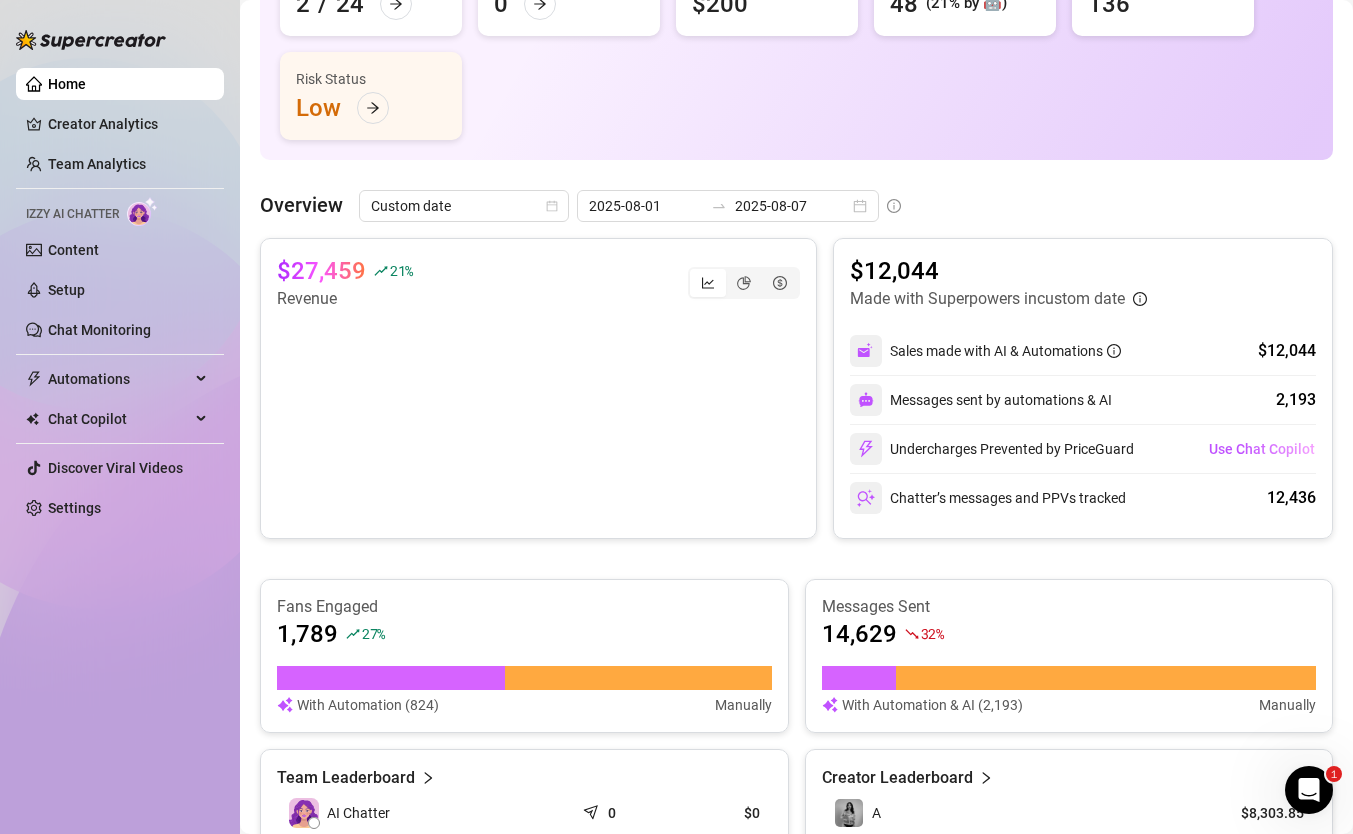 scroll, scrollTop: 0, scrollLeft: 0, axis: both 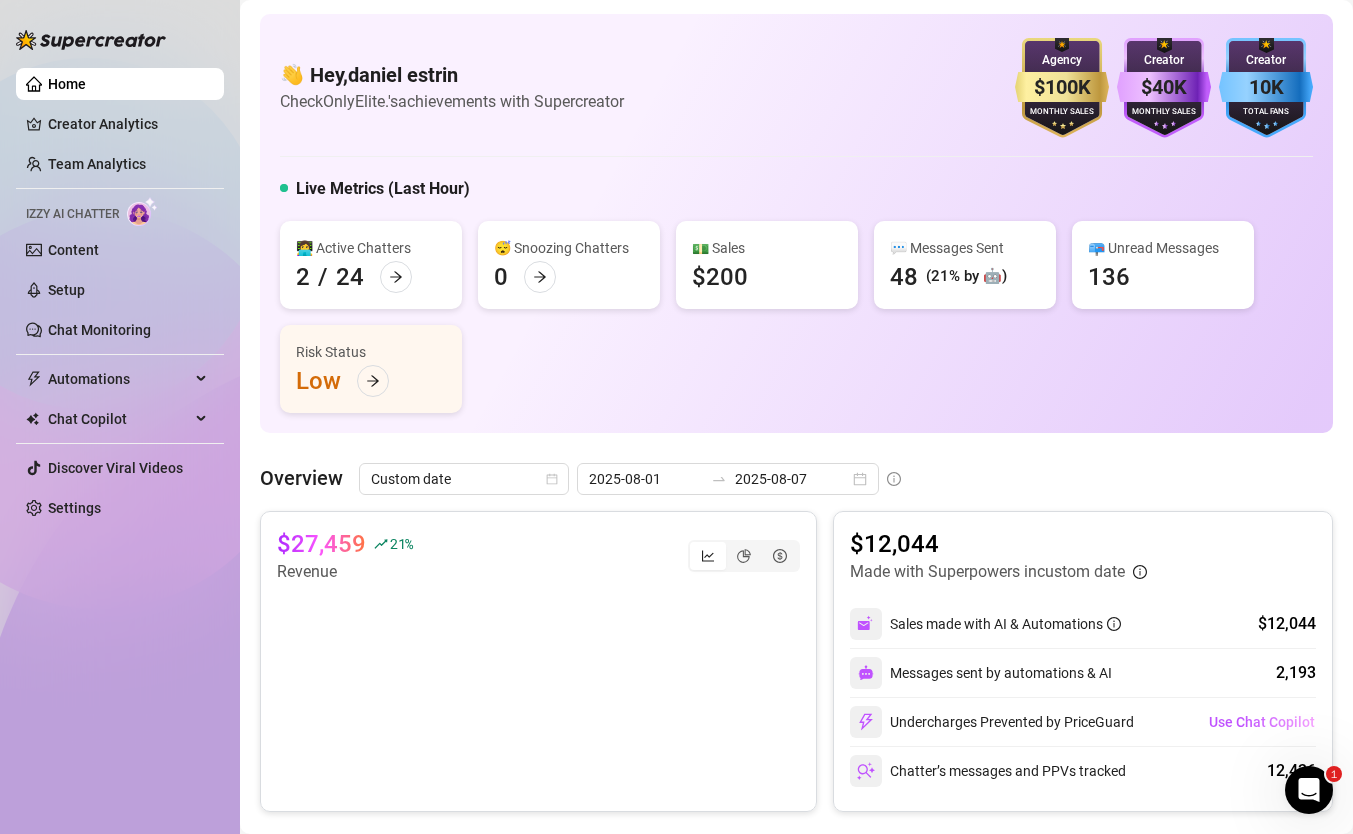 click on "👩‍💻 Active Chatters 2 / 24 😴 Snoozing Chatters 0 💵 Sales $[VALUE] 💬 Messages Sent 48 (21% by 🤖) 📪 Unread Messages 136 Risk Status Low" at bounding box center [796, 317] 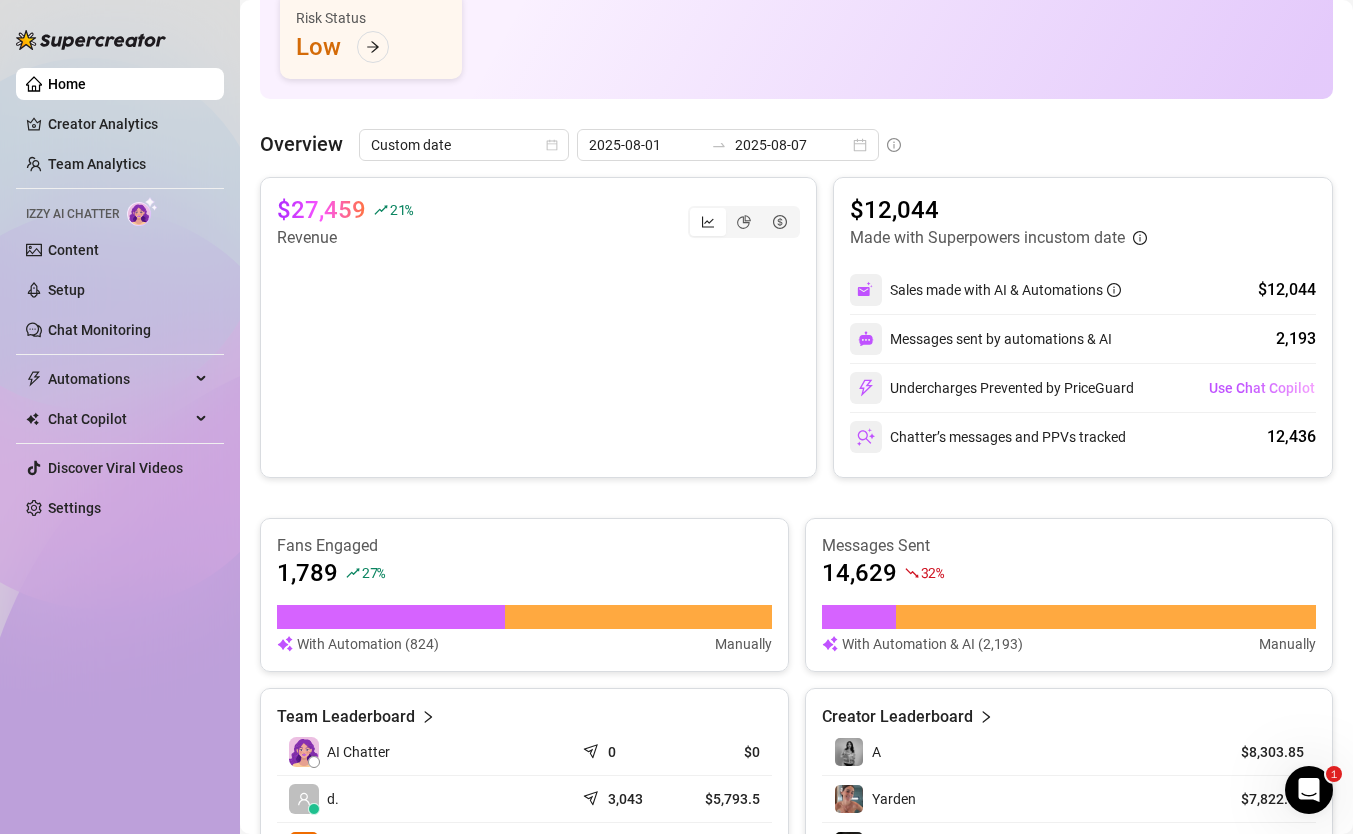 scroll, scrollTop: 439, scrollLeft: 0, axis: vertical 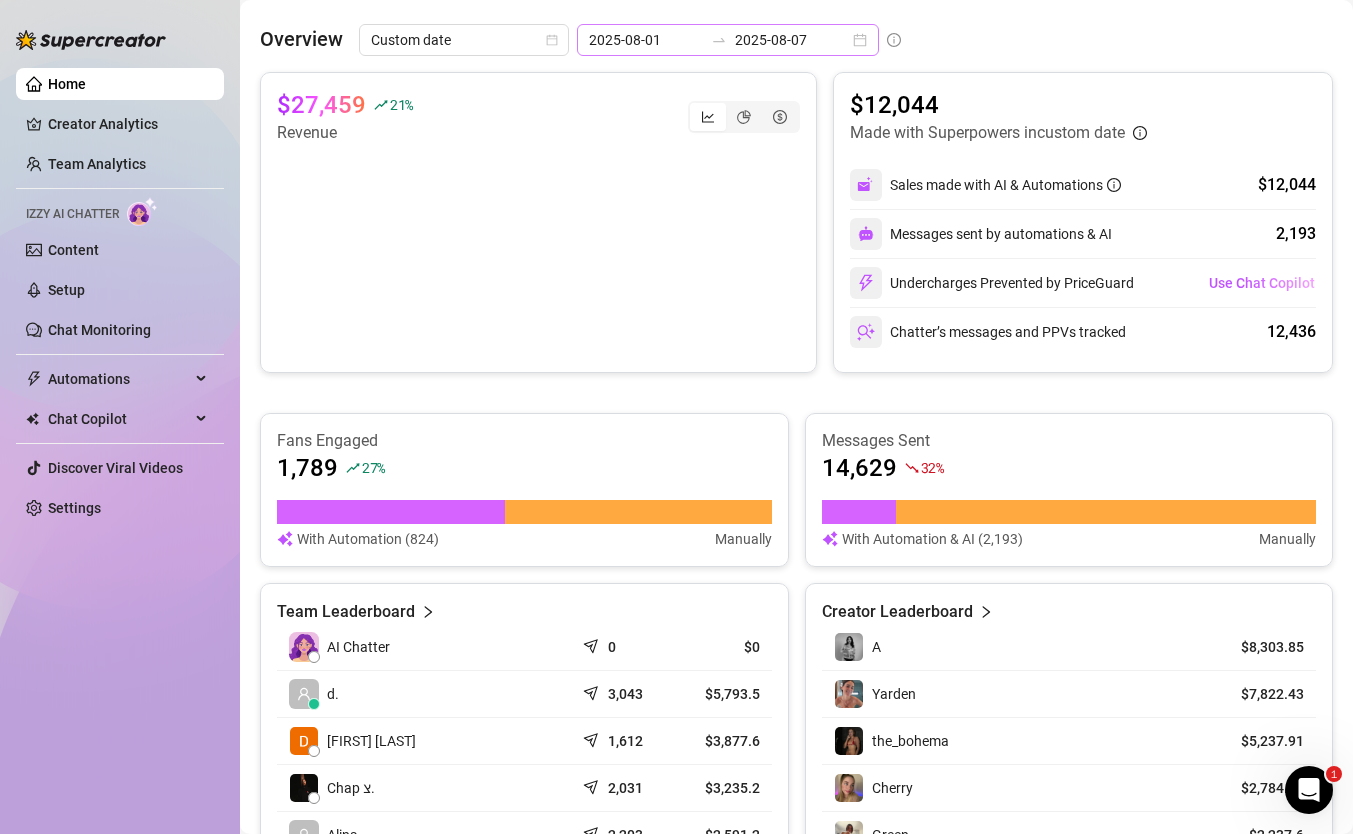 click on "[DATE] [DATE]" at bounding box center [728, 40] 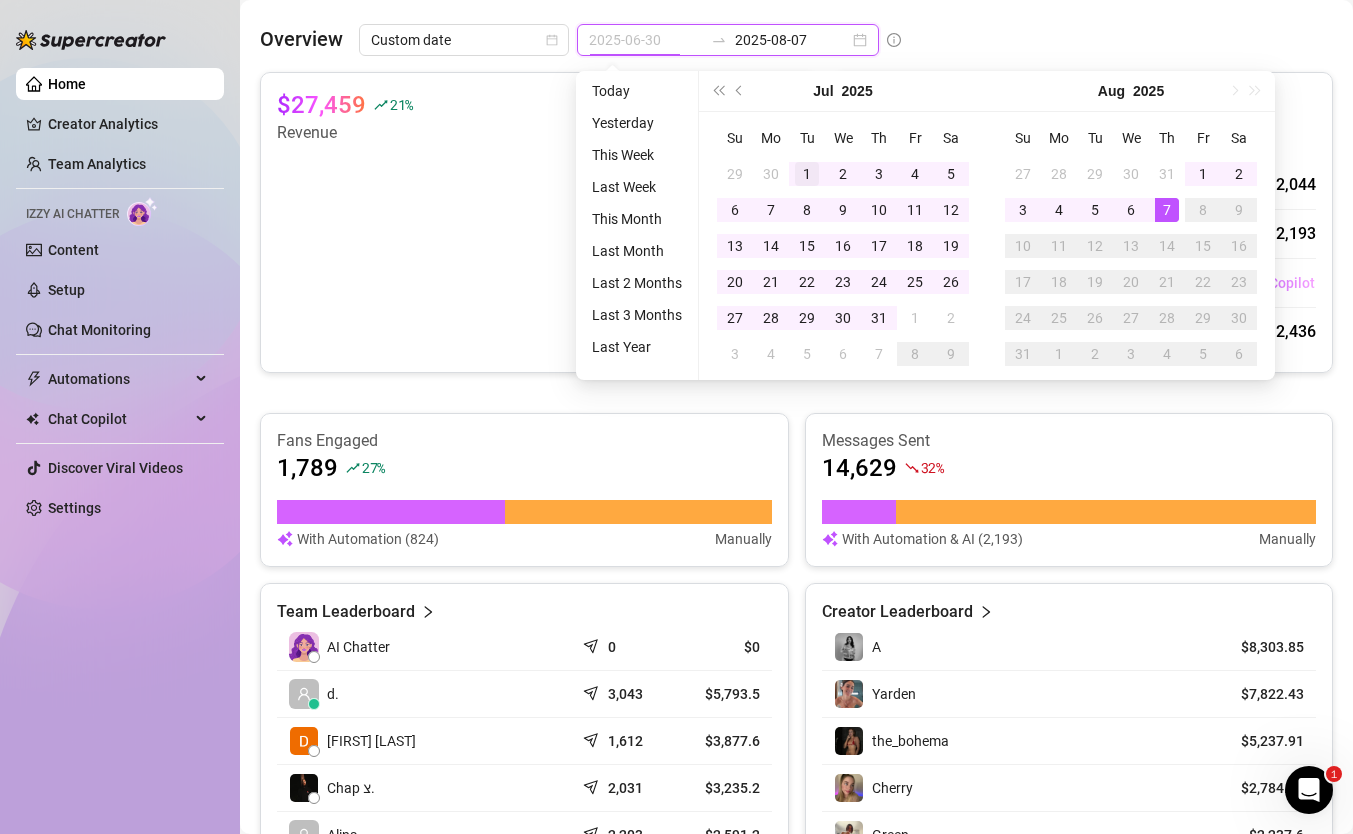 type on "2025-07-01" 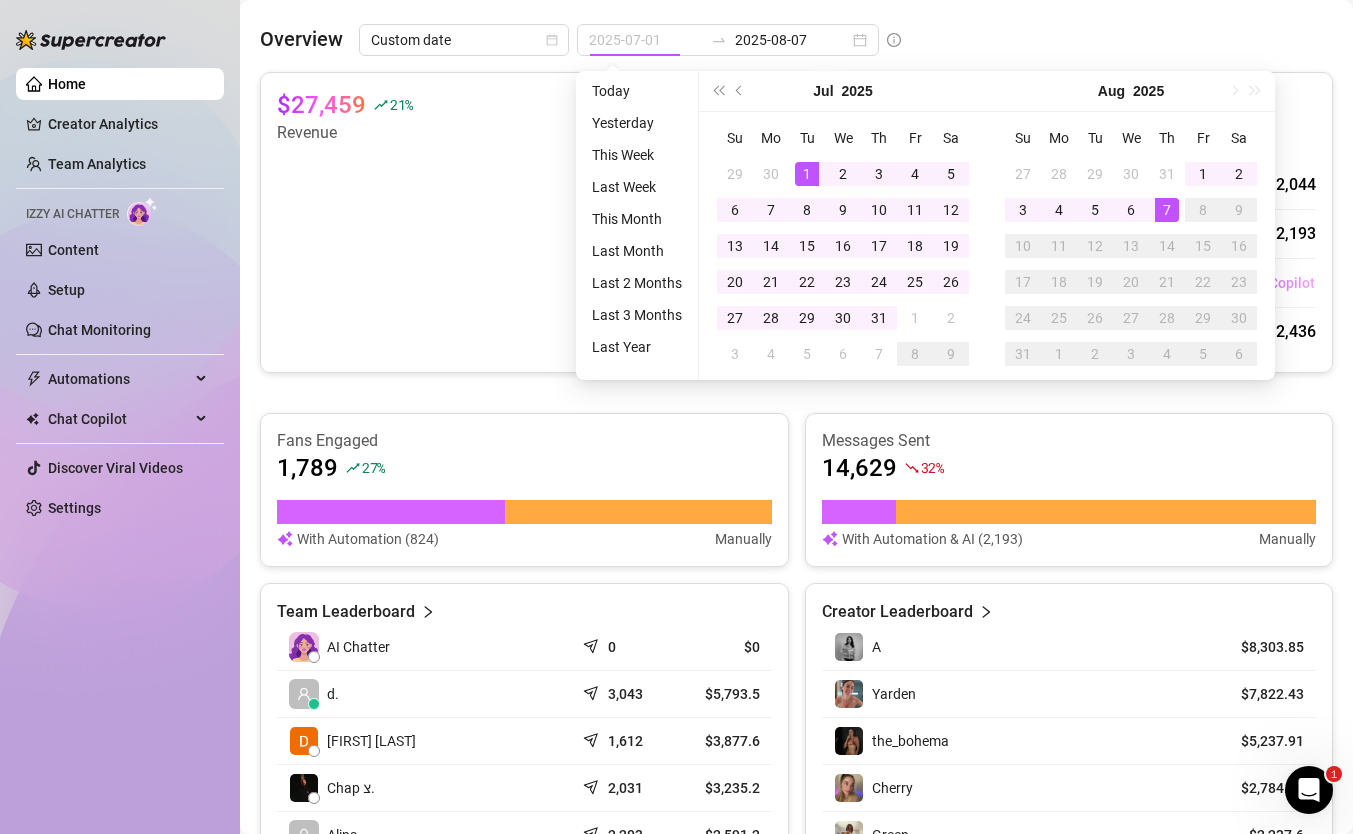 click on "1" at bounding box center [807, 174] 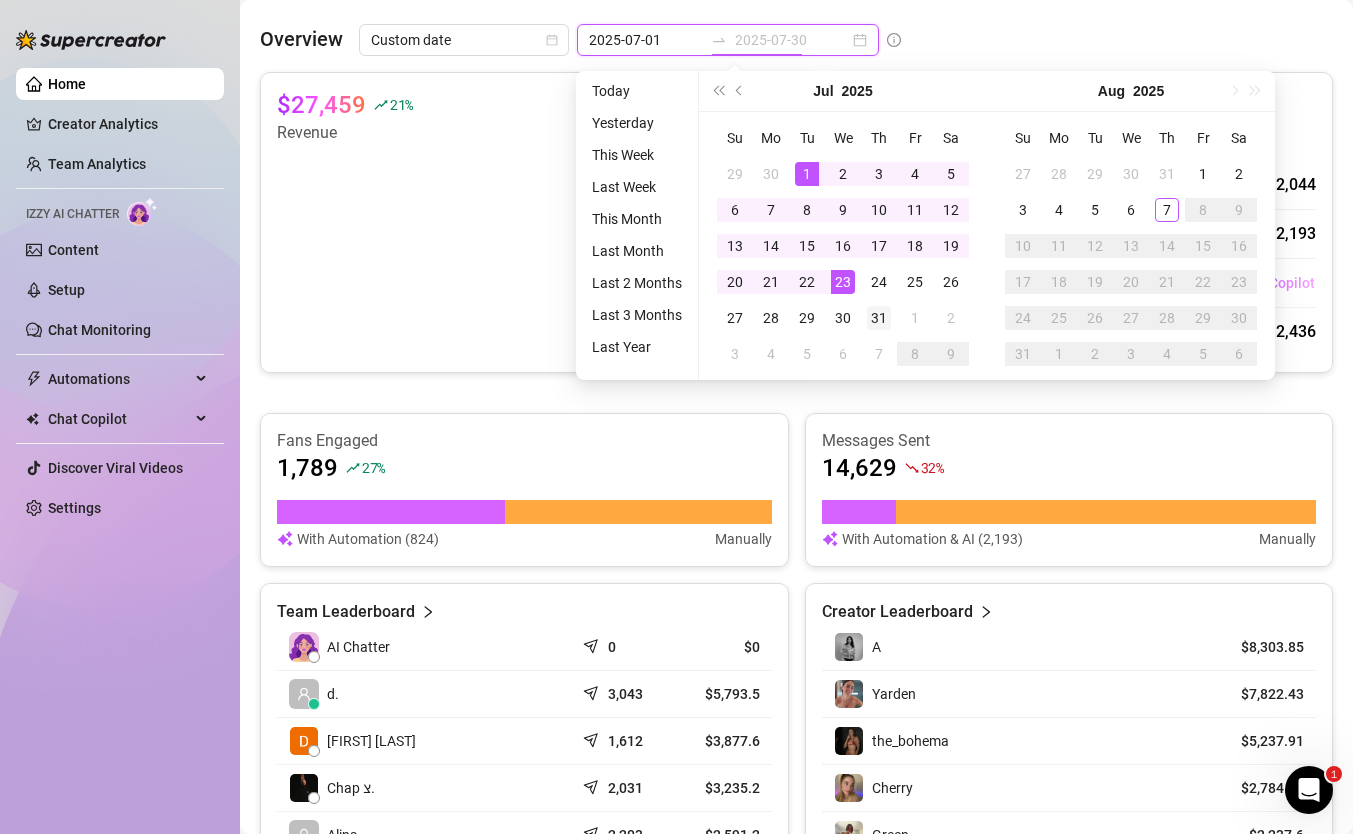 type on "2025-07-31" 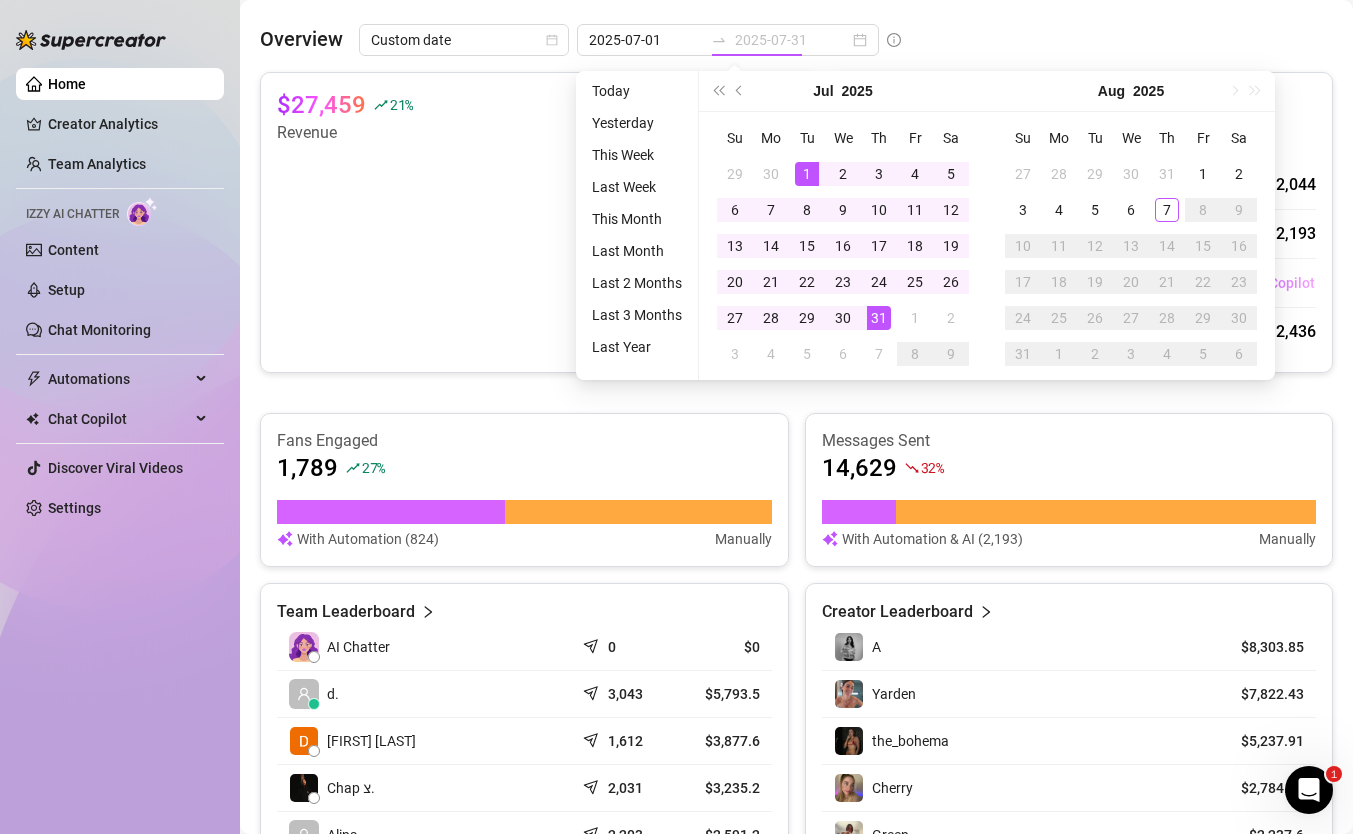 click on "31" at bounding box center (879, 318) 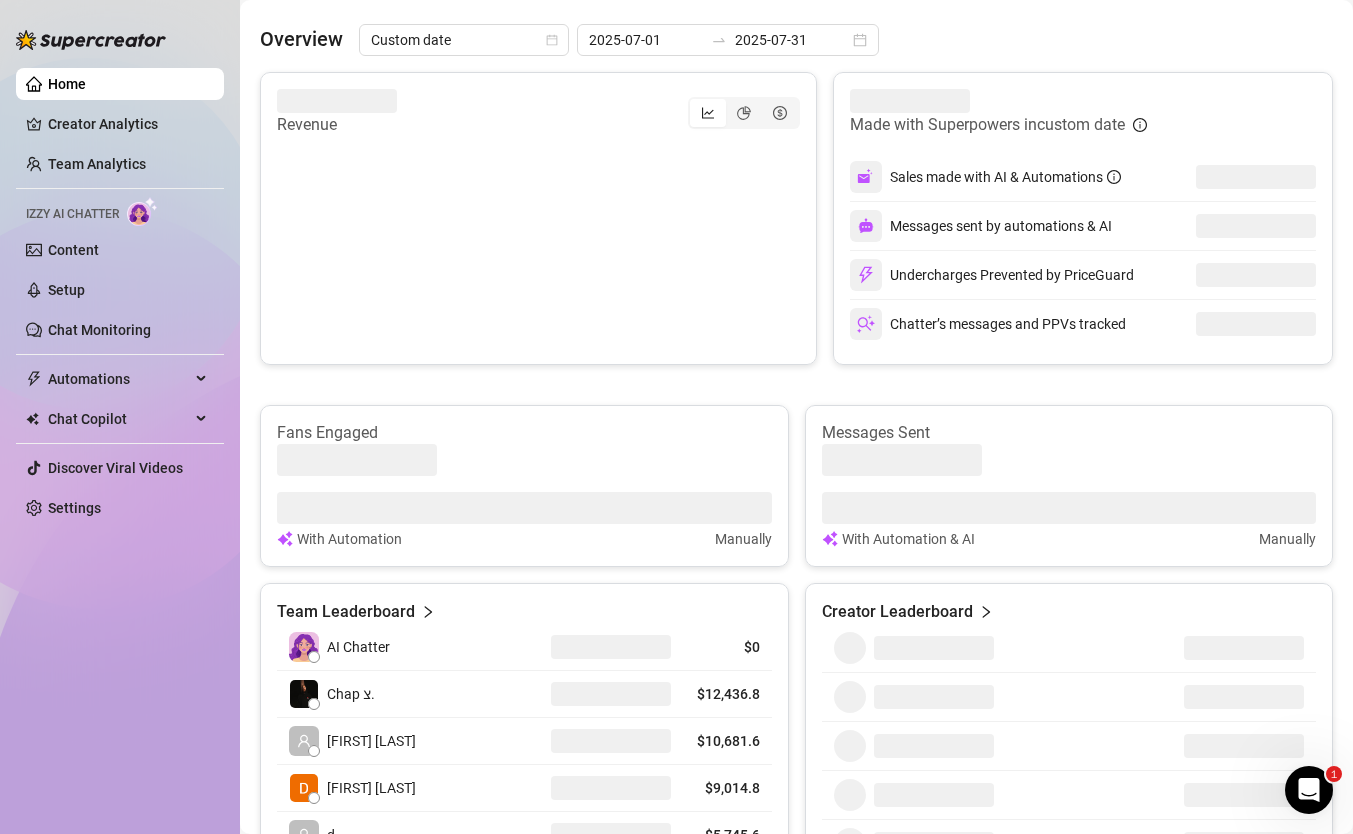 scroll, scrollTop: 576, scrollLeft: 0, axis: vertical 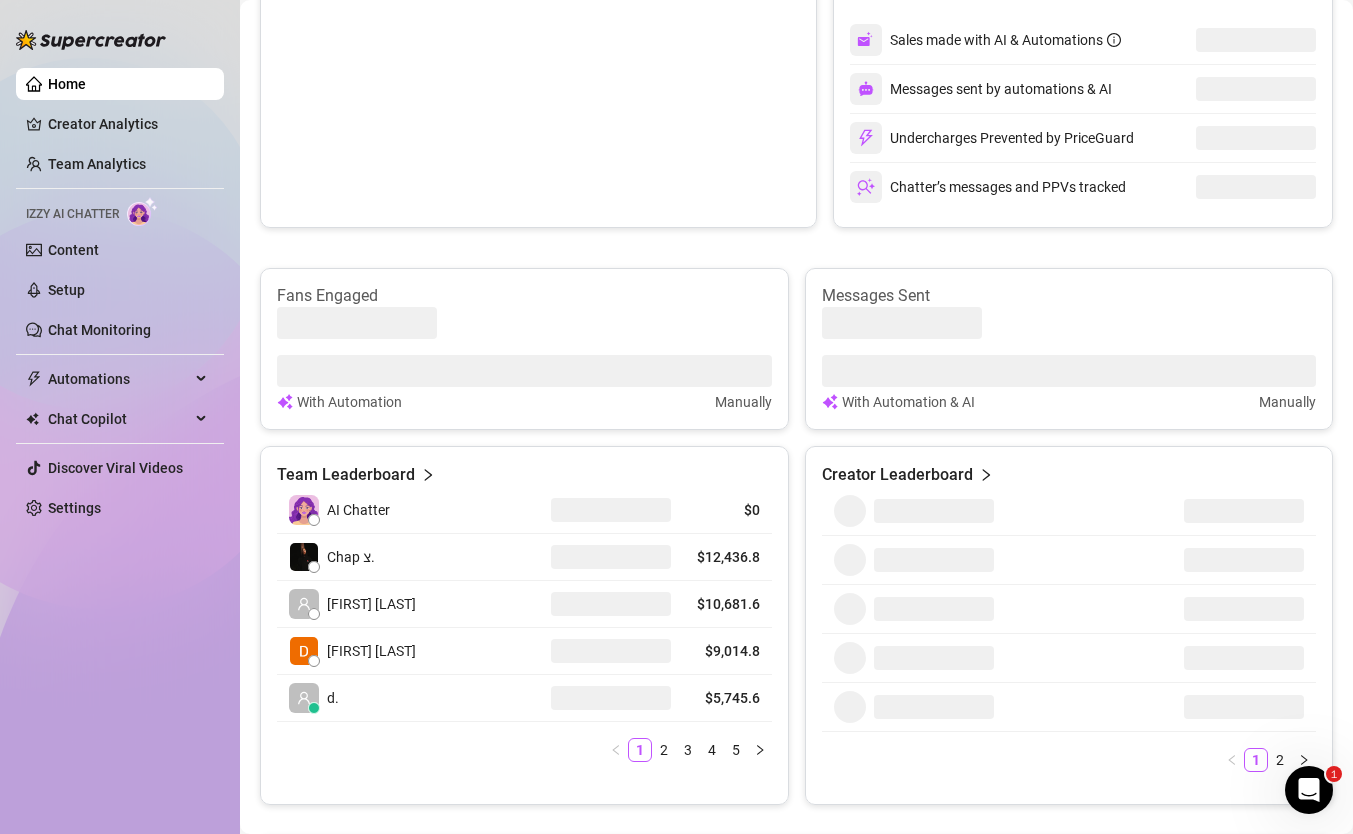 click on "Revenue Made with Superpowers in custom date Sales made with AI & Automations Messages sent by automations & AI Undercharges Prevented by PriceGuard Chatter’s messages and PPVs tracked Fans Engaged With Automation Manually Messages Sent With Automation & AI Manually Team Leaderboard AI Chatter $0 Chap צ. $[VALUE] [FIRST] [LAST] $[VALUE] [FIRST] [LAST] [FIRST] [LAST] $[VALUE] [FIRST] [LAST] 1 2 3 4 5 Creator Leaderboard 1 2" at bounding box center (796, 370) 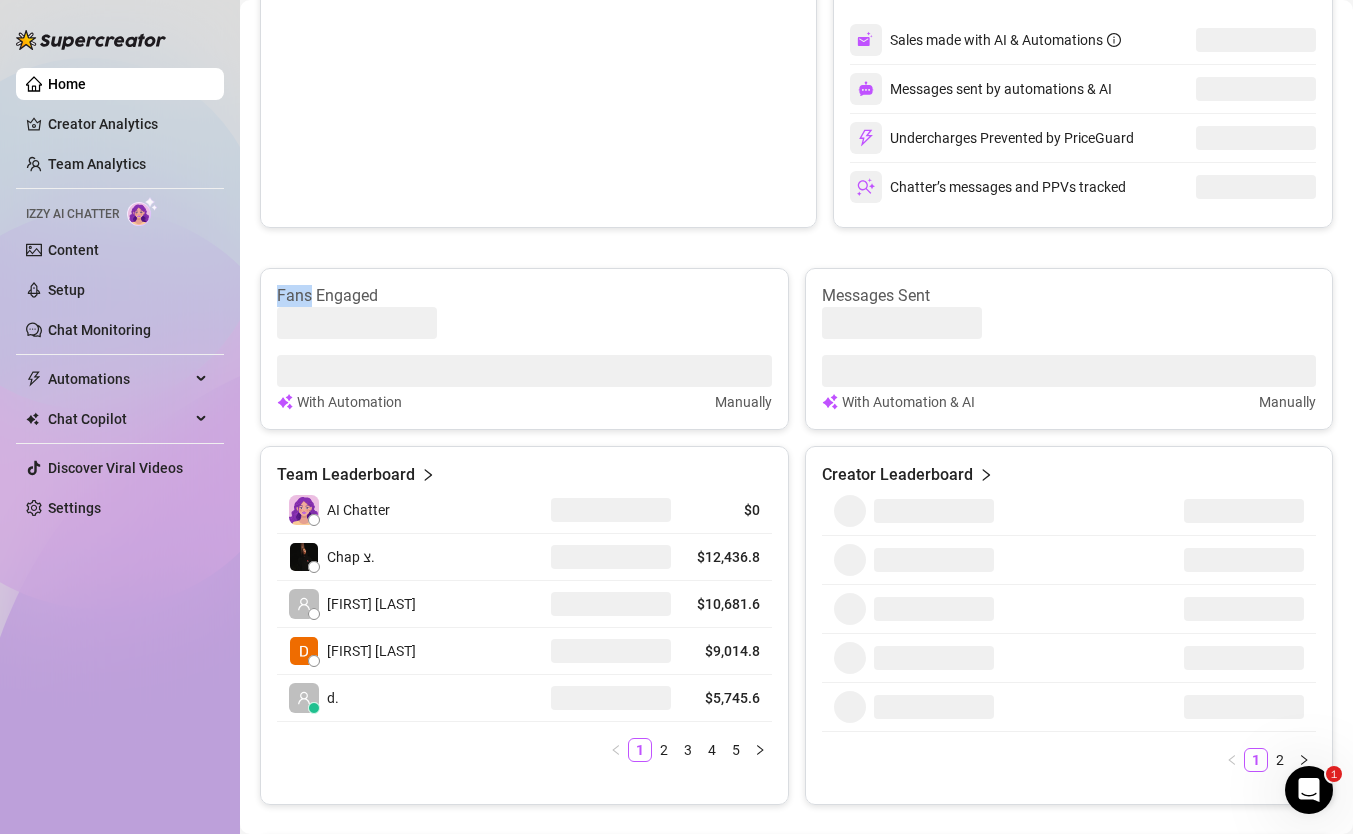 click on "Revenue Made with Superpowers in custom date Sales made with AI & Automations Messages sent by automations & AI Undercharges Prevented by PriceGuard Chatter’s messages and PPVs tracked Fans Engaged With Automation Manually Messages Sent With Automation & AI Manually Team Leaderboard AI Chatter $0 Chap צ. $[VALUE] [FIRST] [LAST] $[VALUE] [FIRST] [LAST] [FIRST] [LAST] $[VALUE] [FIRST] [LAST] 1 2 3 4 5 Creator Leaderboard 1 2" at bounding box center (796, 370) 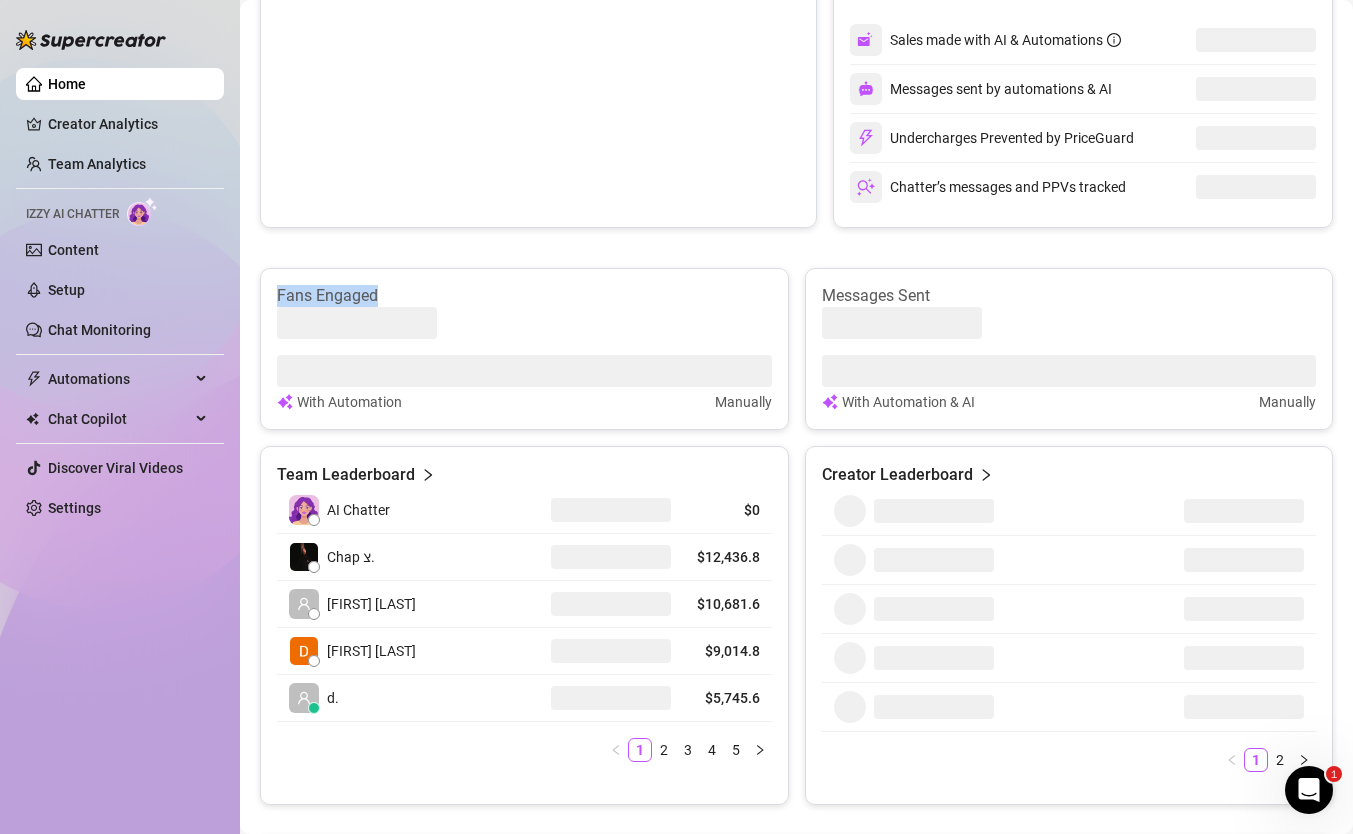 click on "Fans Engaged With Automation   Manually" at bounding box center [524, 349] 